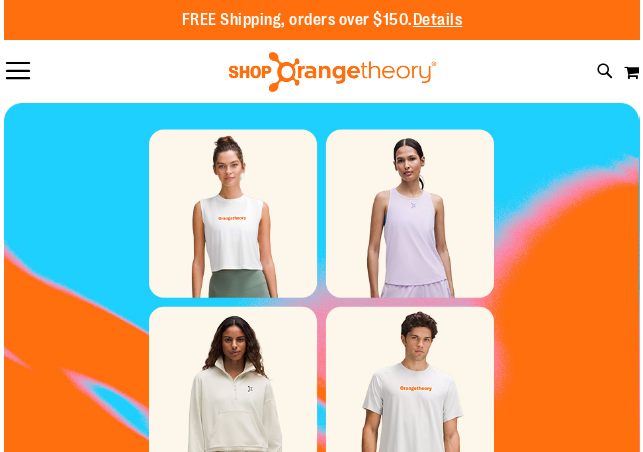scroll, scrollTop: 0, scrollLeft: 0, axis: both 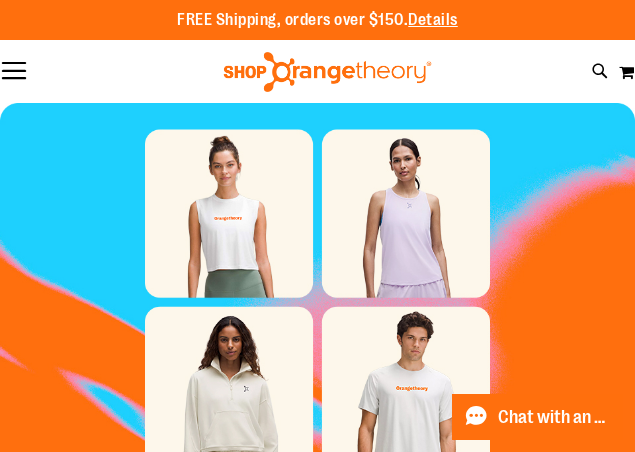click on "Toggle Nav" at bounding box center (14, 72) 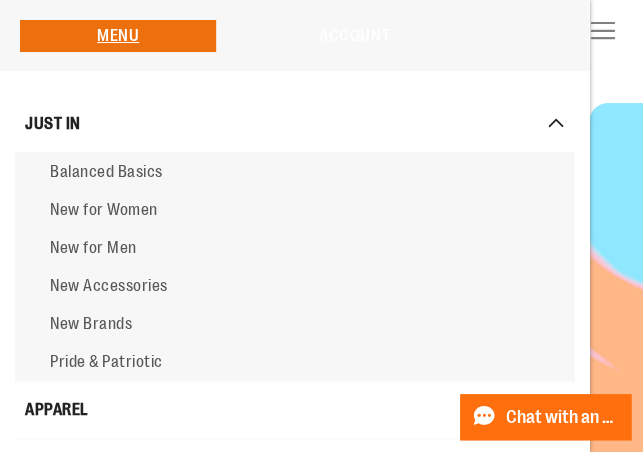 click on "Account" at bounding box center (354, 36) 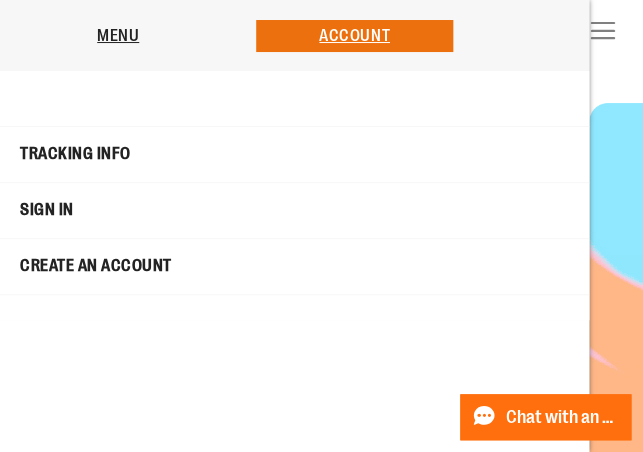 click on "Sign In" at bounding box center [294, 210] 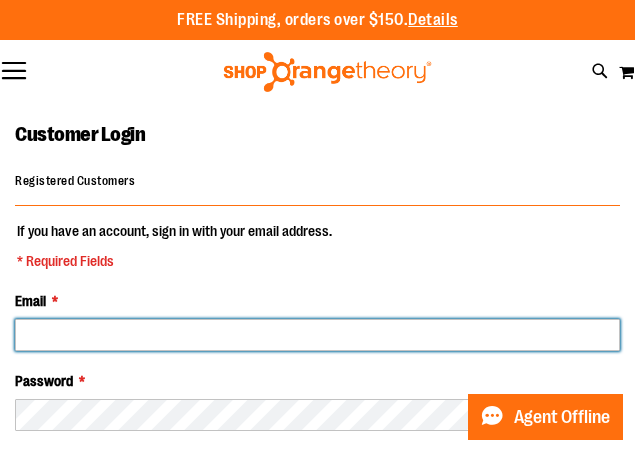 scroll, scrollTop: 0, scrollLeft: 0, axis: both 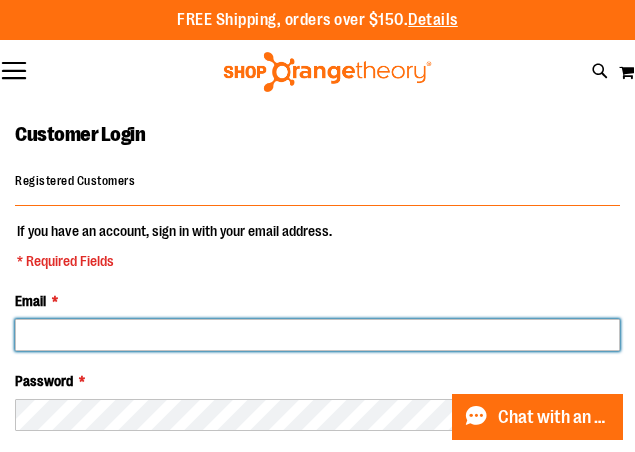type on "**********" 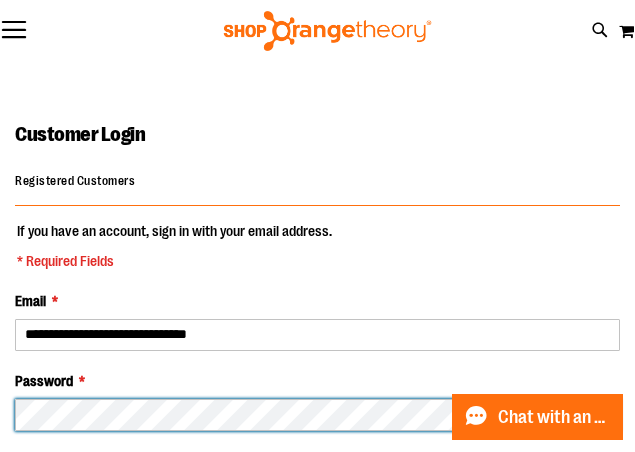 scroll, scrollTop: 153, scrollLeft: 0, axis: vertical 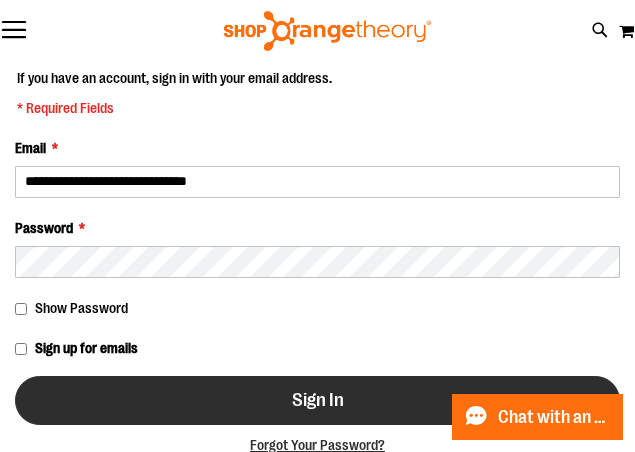 click on "Sign In" at bounding box center (318, 400) 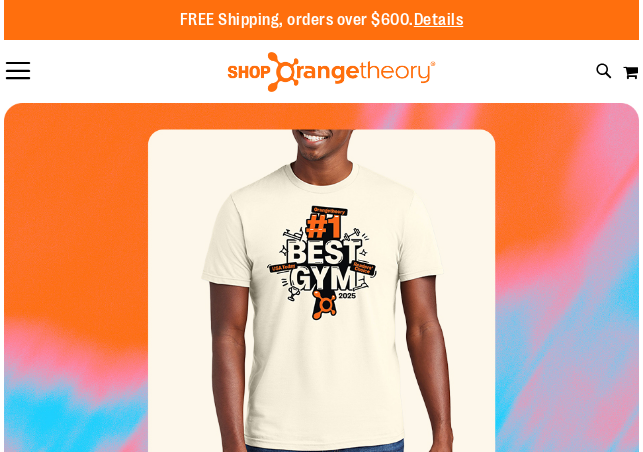scroll, scrollTop: 0, scrollLeft: 0, axis: both 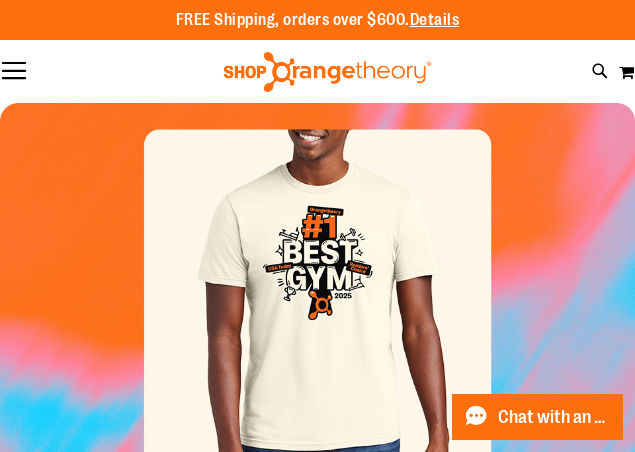 click on "Toggle Nav" at bounding box center [14, 72] 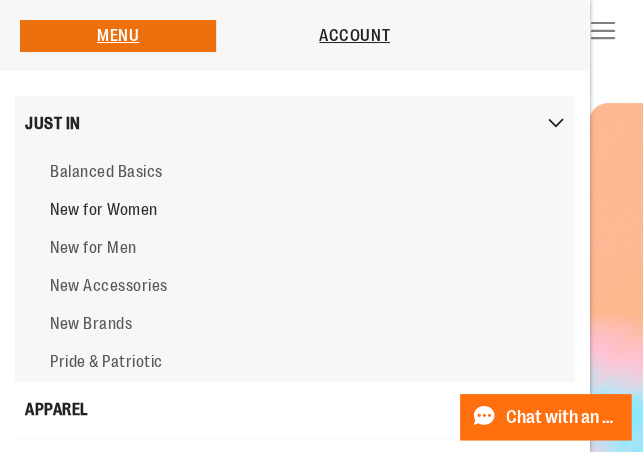 click on "New for Women" at bounding box center (104, 210) 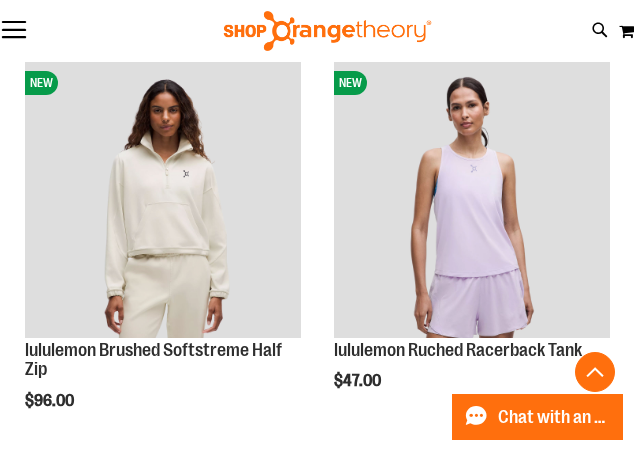 scroll, scrollTop: 1853, scrollLeft: 0, axis: vertical 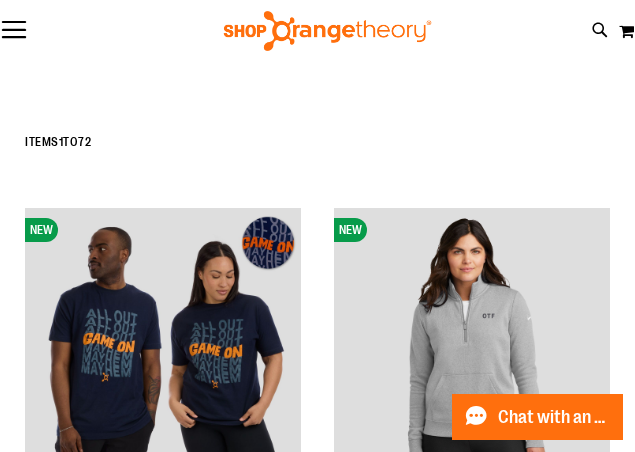 click on "Toggle Nav" at bounding box center (14, 31) 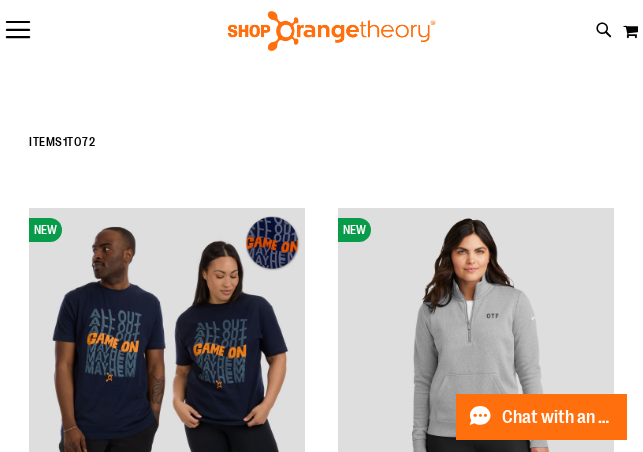 scroll, scrollTop: 0, scrollLeft: 0, axis: both 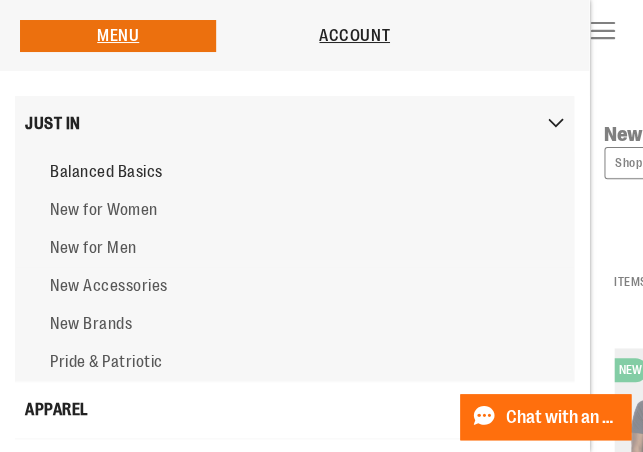 click on "Balanced Basics" at bounding box center [106, 172] 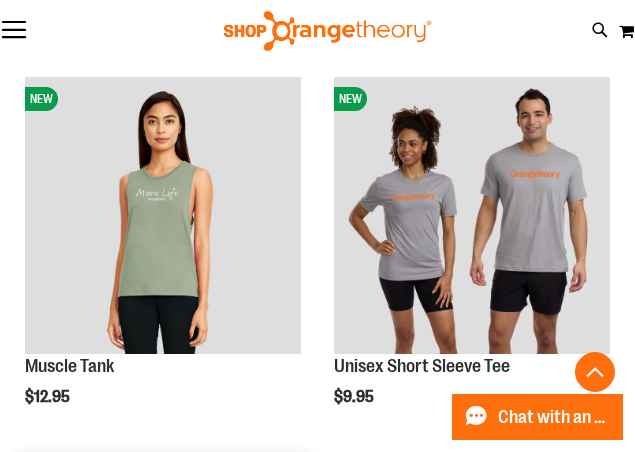 scroll, scrollTop: 666, scrollLeft: 0, axis: vertical 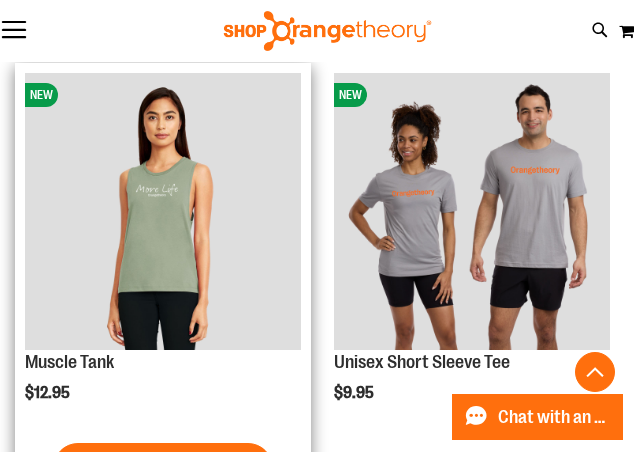 click at bounding box center [163, 211] 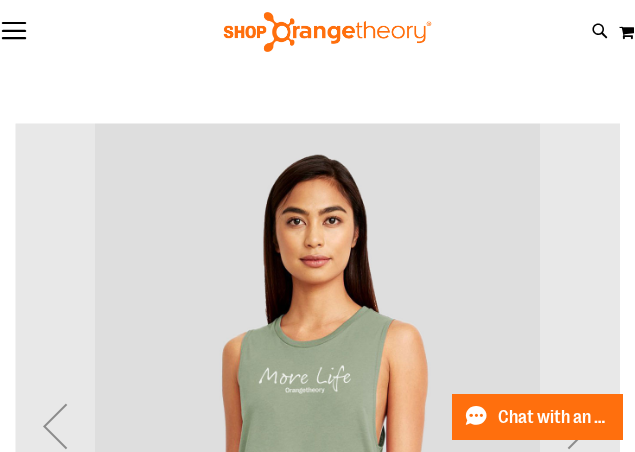 scroll, scrollTop: 0, scrollLeft: 0, axis: both 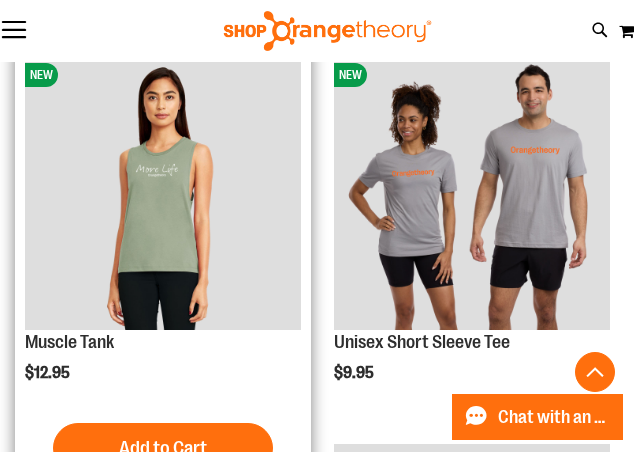 click at bounding box center (163, 191) 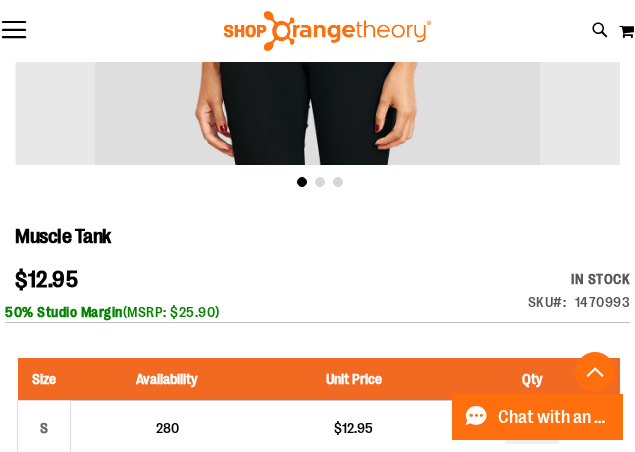 scroll, scrollTop: 753, scrollLeft: 0, axis: vertical 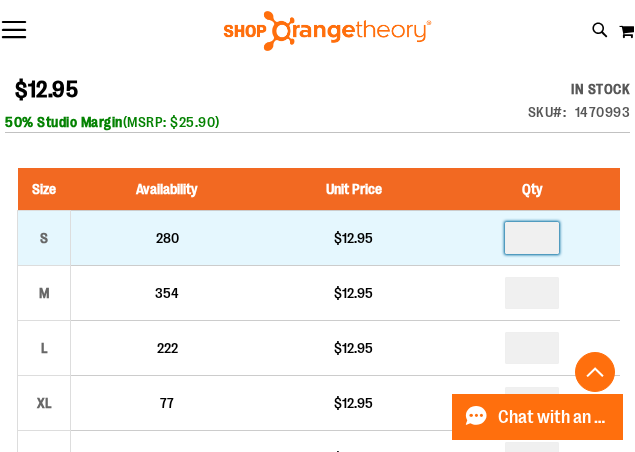 click at bounding box center (532, 238) 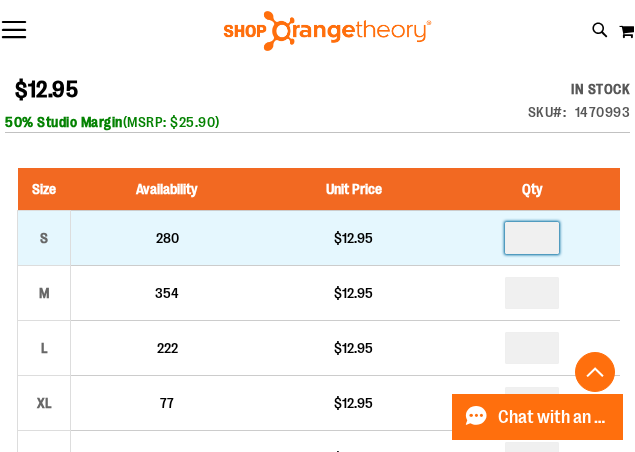 type on "*" 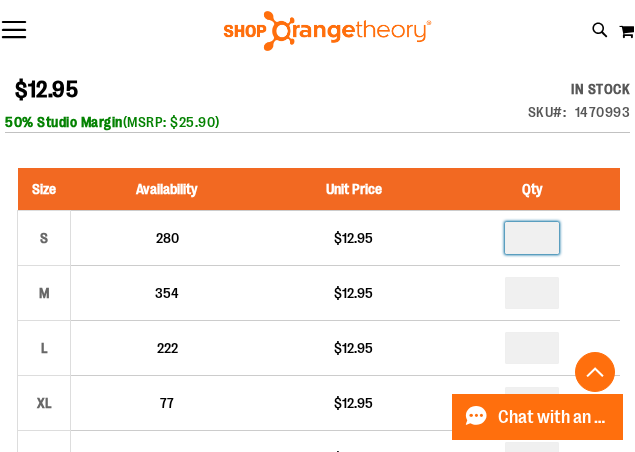 click on "In stock
Only  %1  left
SKU
1470993" at bounding box center (547, 105) 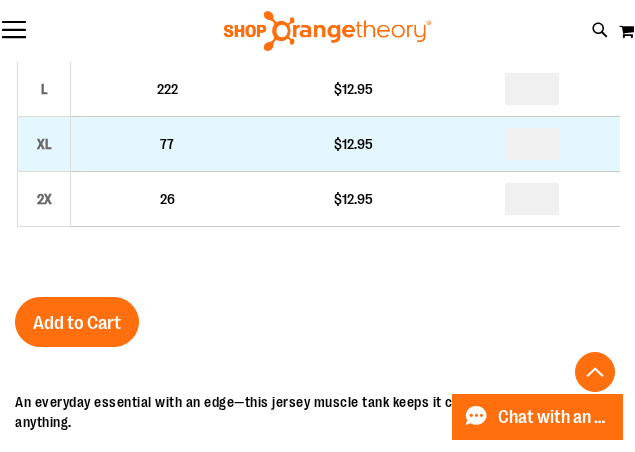 scroll, scrollTop: 1014, scrollLeft: 0, axis: vertical 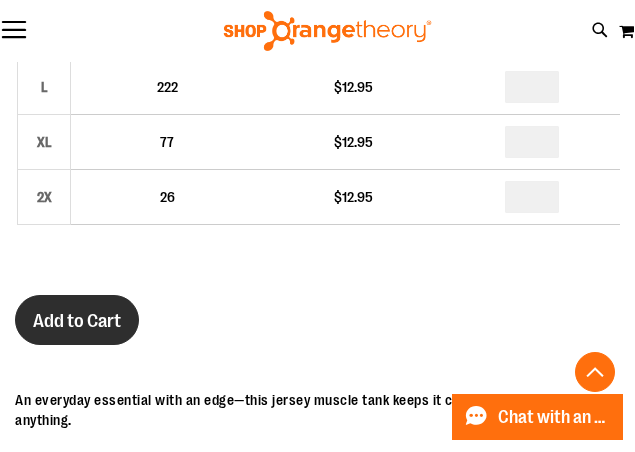 click on "Add to Cart" at bounding box center [77, 321] 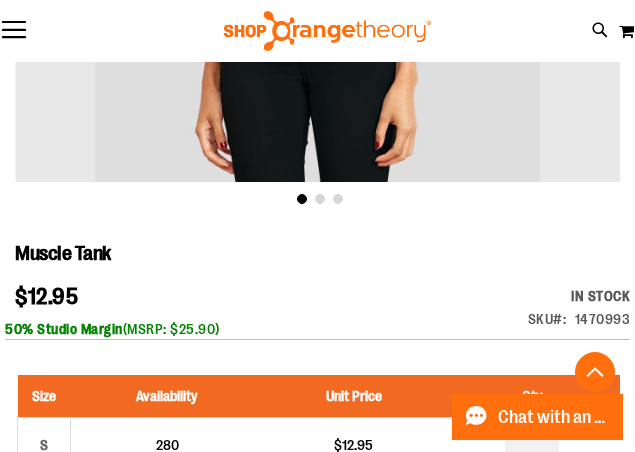 scroll, scrollTop: 395, scrollLeft: 0, axis: vertical 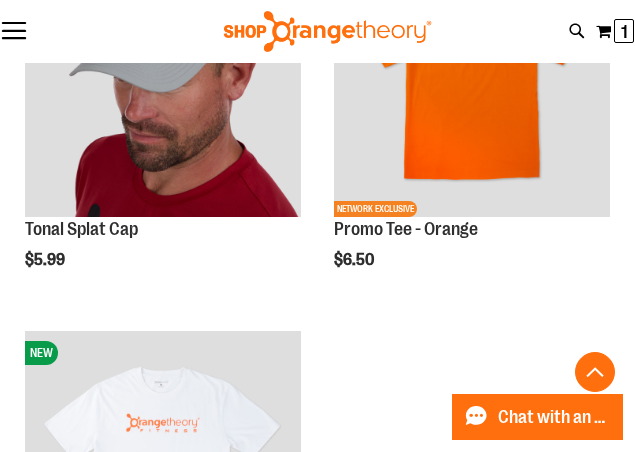 click on "Toggle Nav" at bounding box center (14, 32) 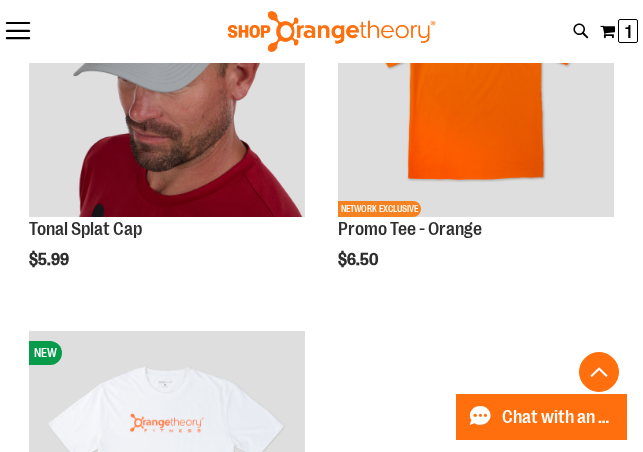 scroll, scrollTop: 0, scrollLeft: 0, axis: both 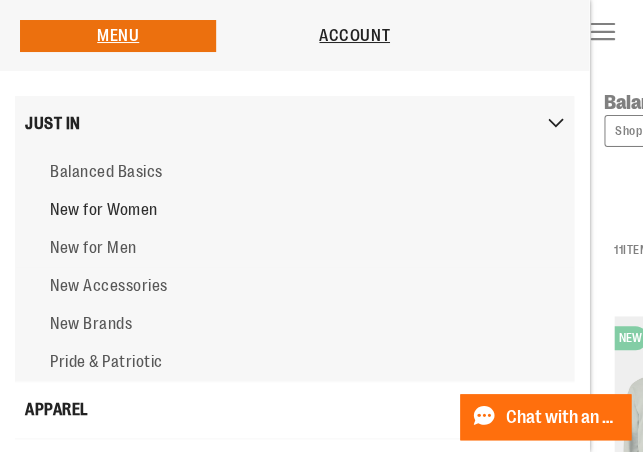 click on "New for Women" at bounding box center [104, 210] 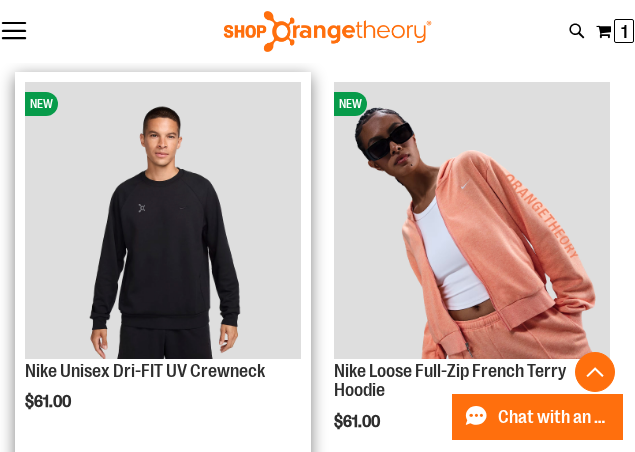scroll, scrollTop: 660, scrollLeft: 0, axis: vertical 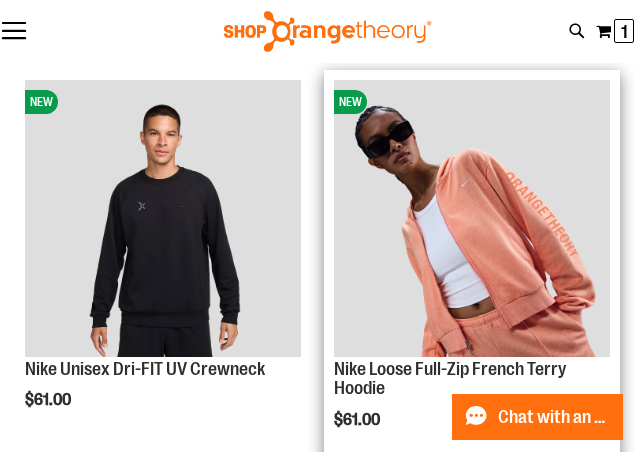 click at bounding box center (472, 218) 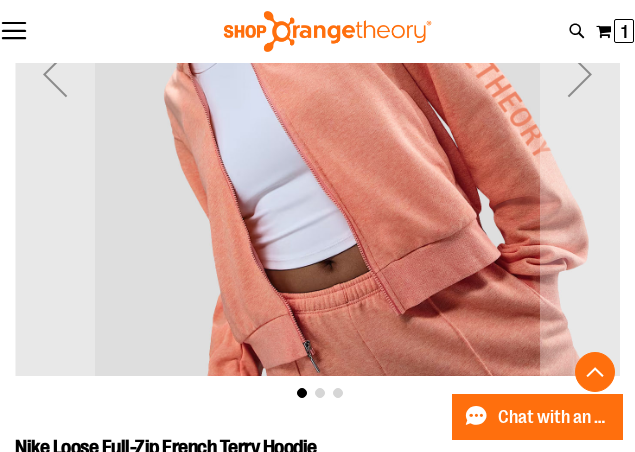 scroll, scrollTop: 72, scrollLeft: 0, axis: vertical 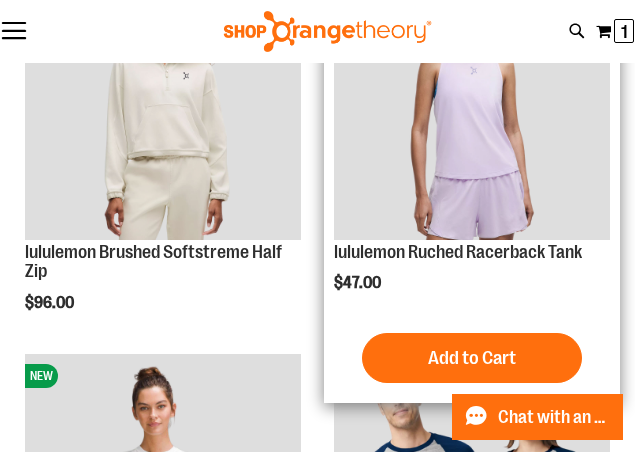 click at bounding box center [472, 101] 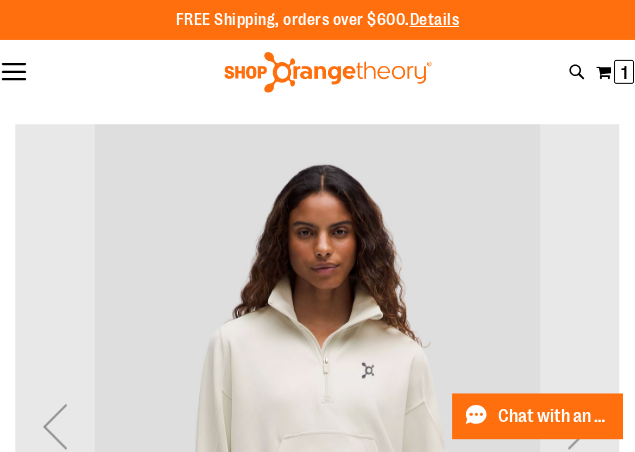 scroll, scrollTop: 0, scrollLeft: 0, axis: both 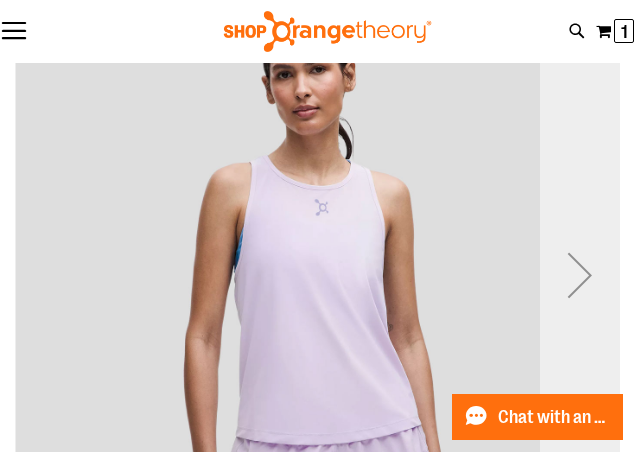 click at bounding box center (580, 275) 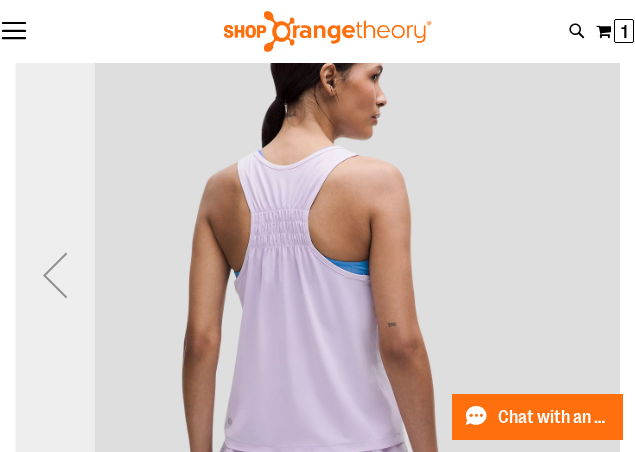 click at bounding box center [55, 275] 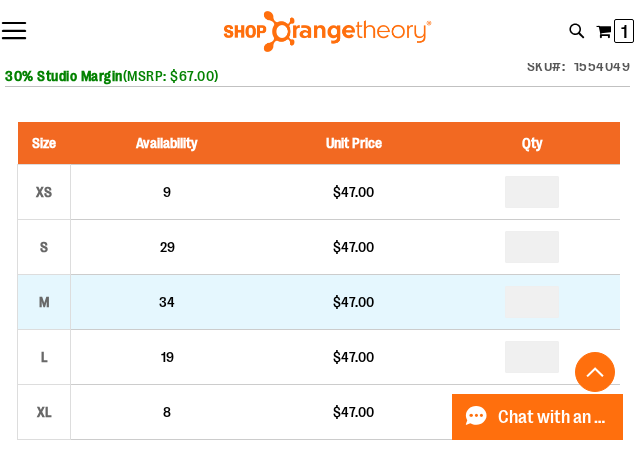 scroll, scrollTop: 878, scrollLeft: 0, axis: vertical 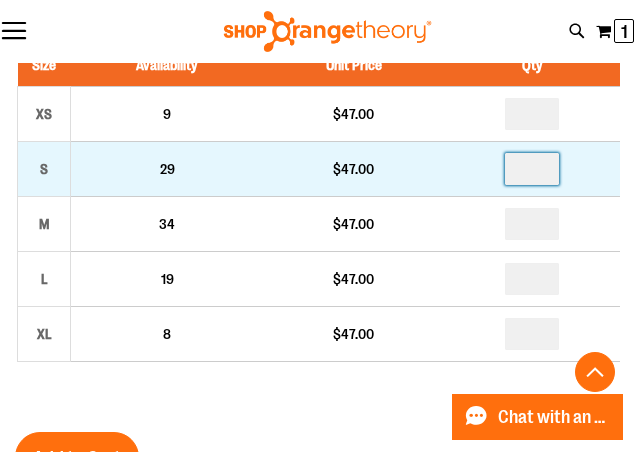 click at bounding box center [532, 169] 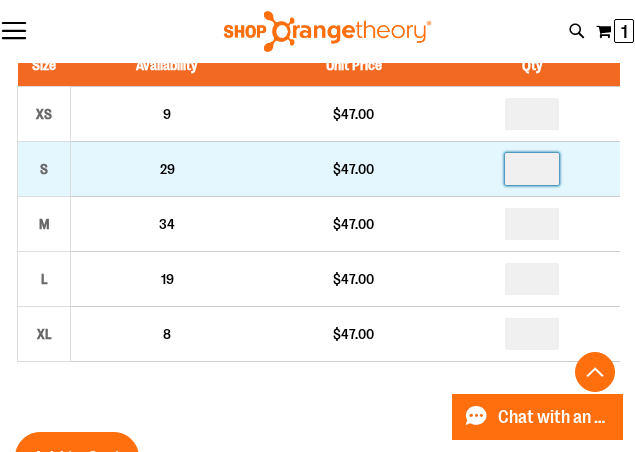 type on "*" 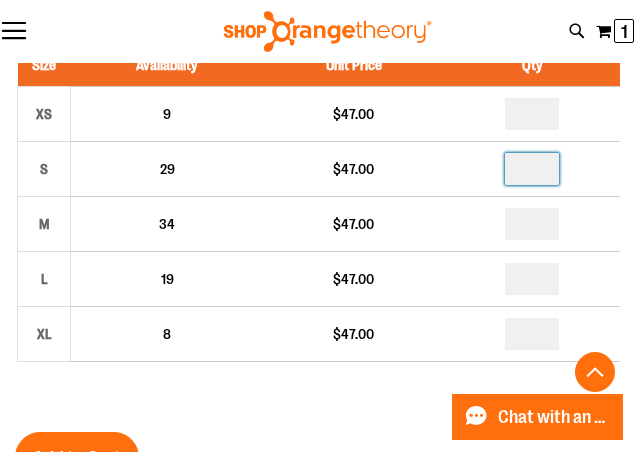 click on "Size
Availability
Unit Price
Qty
XS
9
$47.00
*
S
29" at bounding box center (317, 218) 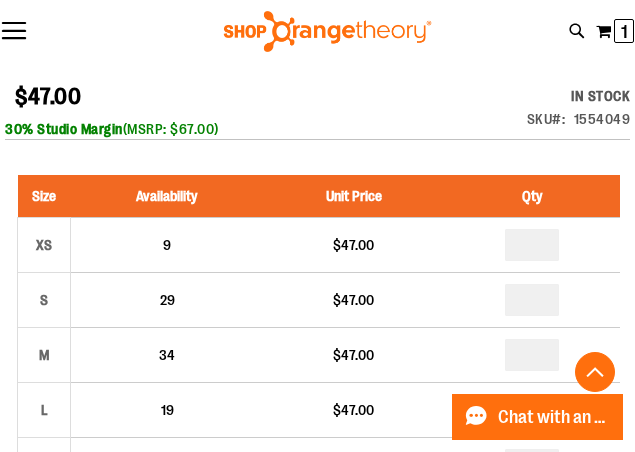 scroll, scrollTop: 1114, scrollLeft: 0, axis: vertical 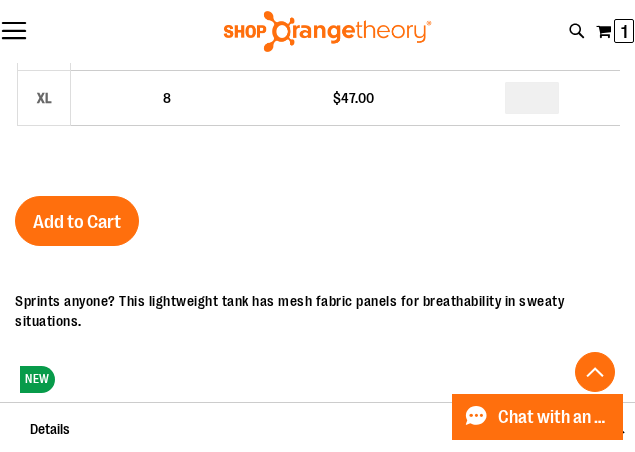 click on "Add to Cart" at bounding box center (77, 222) 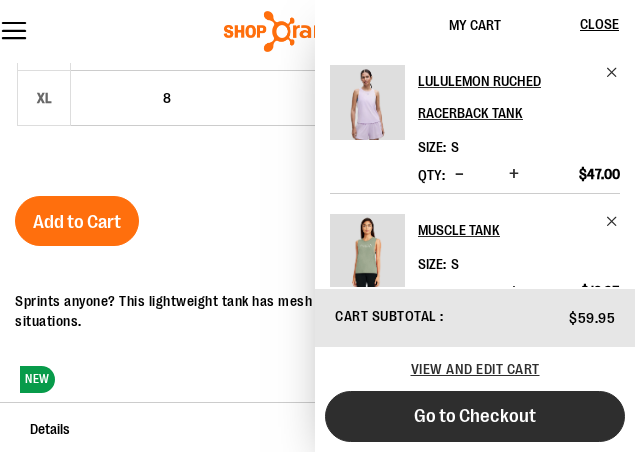 click on "Go to Checkout" at bounding box center (475, 416) 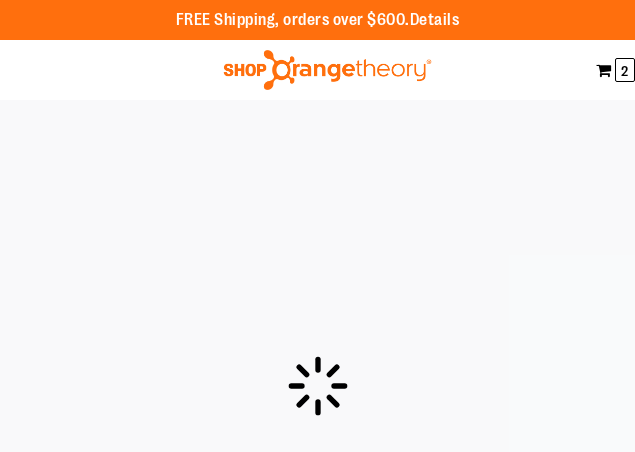 scroll, scrollTop: 0, scrollLeft: 0, axis: both 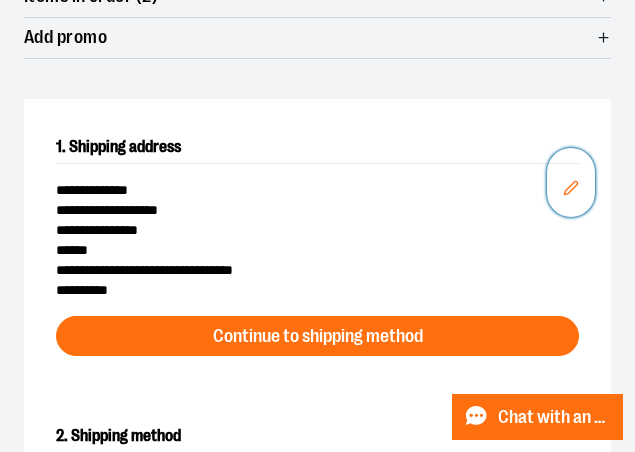 click 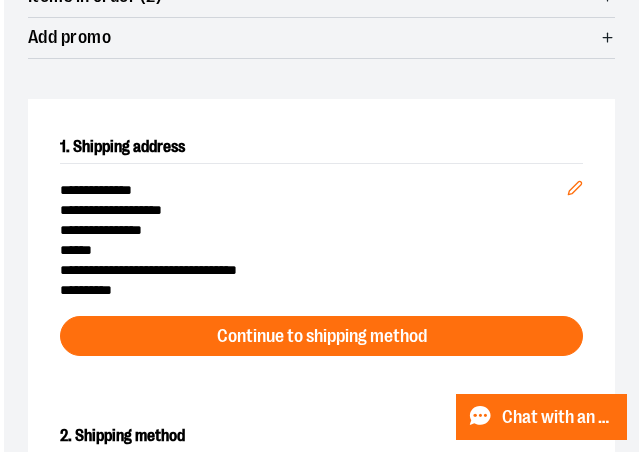 scroll, scrollTop: 6, scrollLeft: 0, axis: vertical 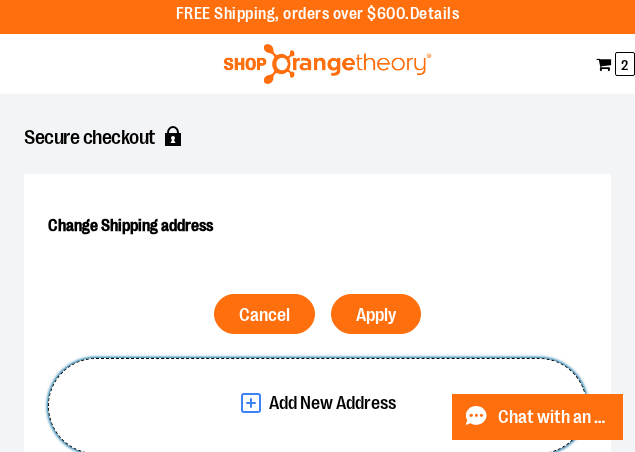 click on "Add New Address" at bounding box center [332, 403] 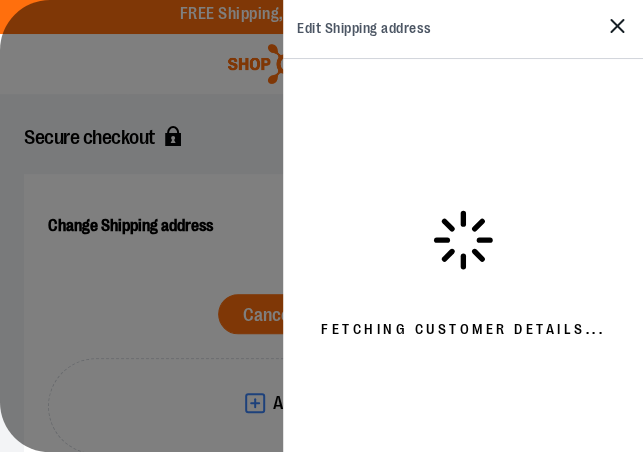 select on "**" 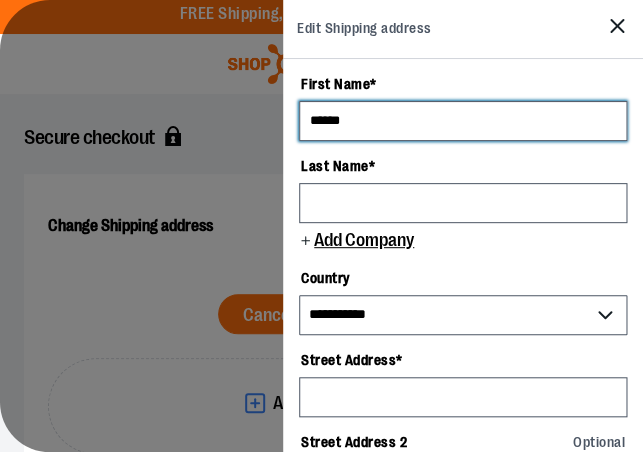 type on "******" 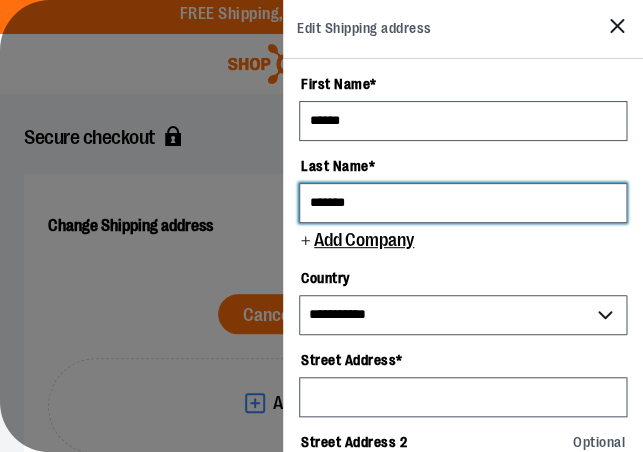 type on "*******" 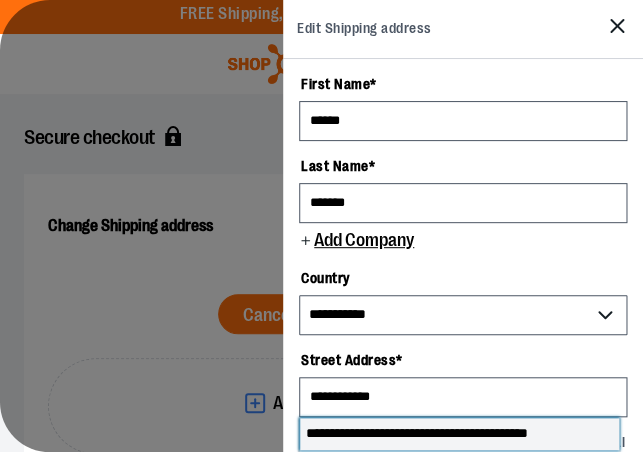 click on "**********" at bounding box center [459, 434] 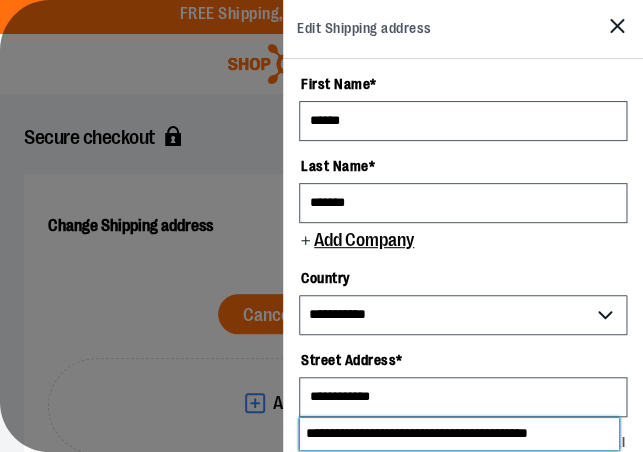 type on "**********" 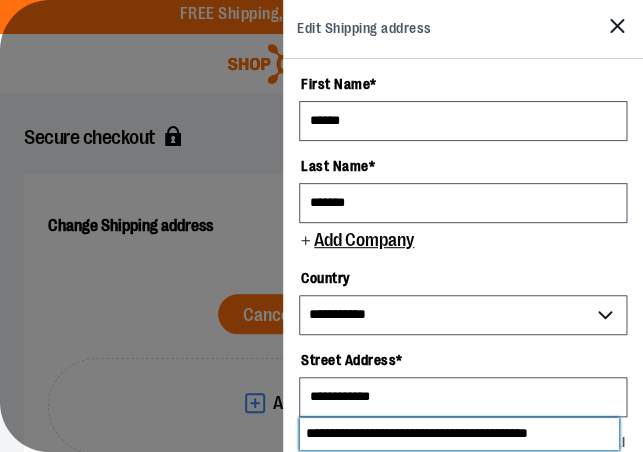type on "**********" 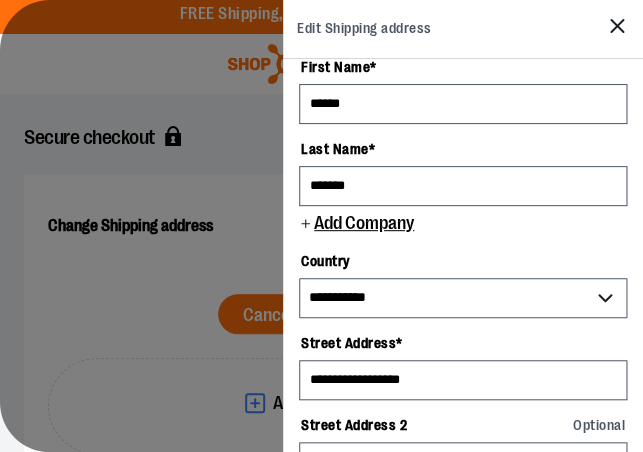 select on "**********" 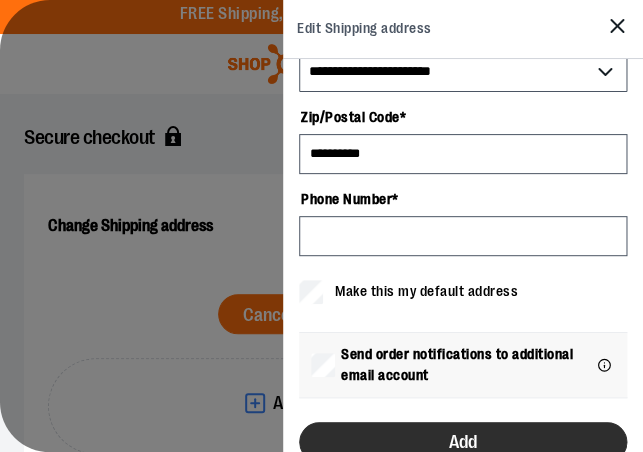 scroll, scrollTop: 670, scrollLeft: 0, axis: vertical 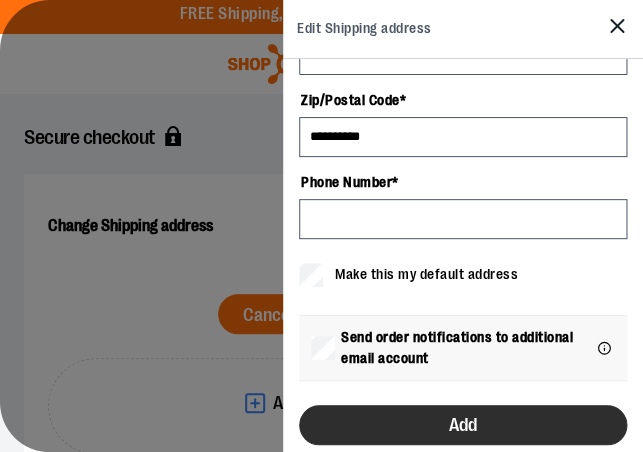 click on "Add" at bounding box center [463, 425] 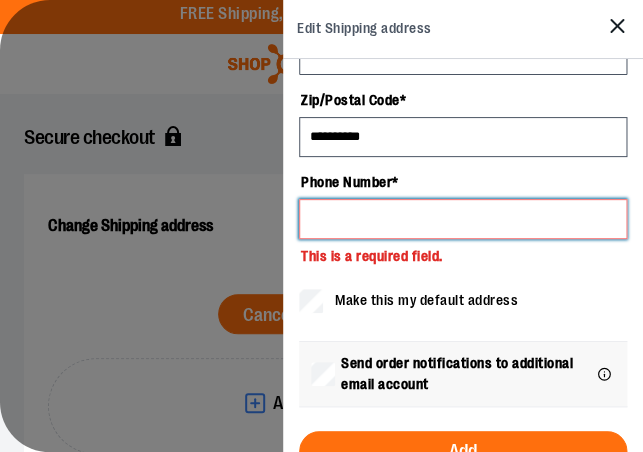 click on "Phone Number *" at bounding box center (463, 219) 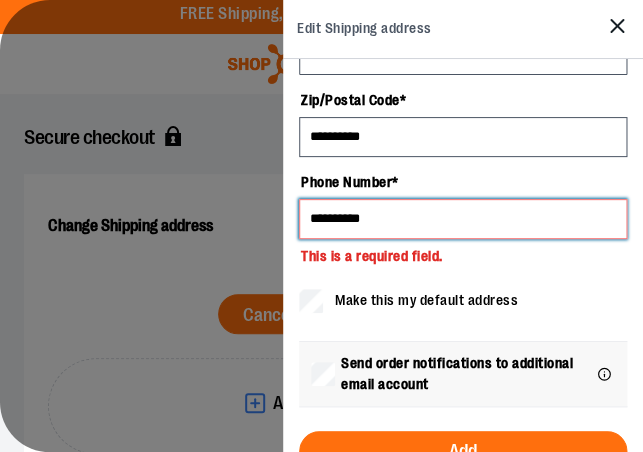 scroll, scrollTop: 696, scrollLeft: 0, axis: vertical 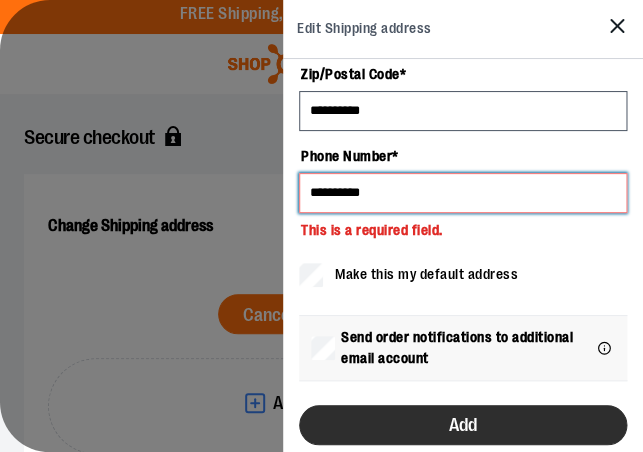 type on "**********" 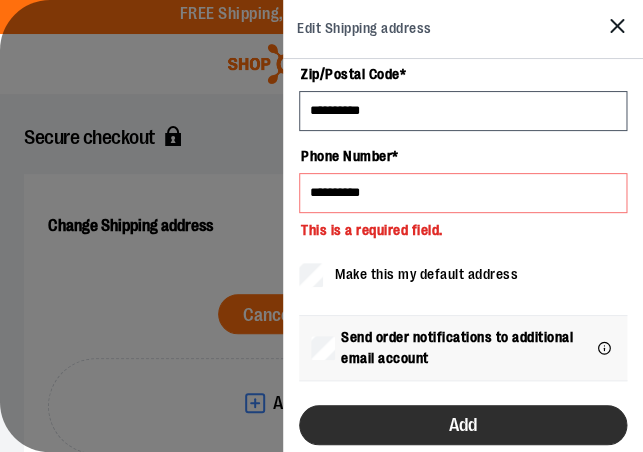 click on "Add" at bounding box center (463, 425) 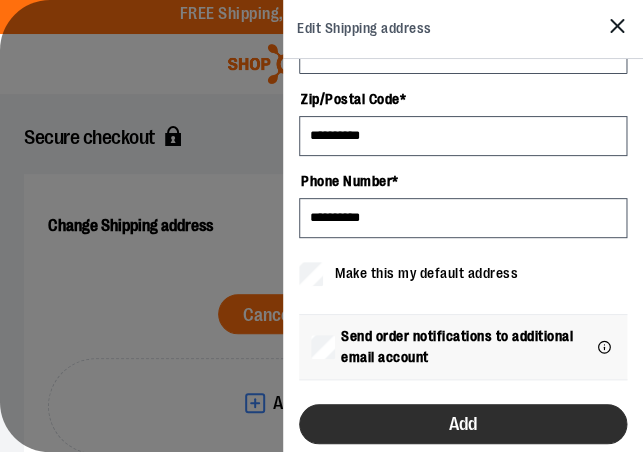scroll, scrollTop: 670, scrollLeft: 0, axis: vertical 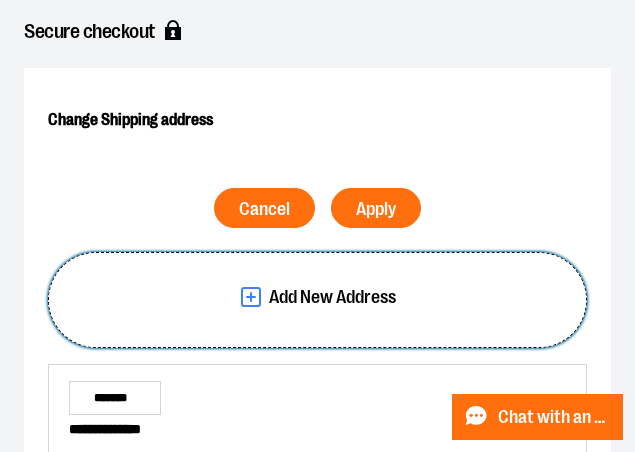 click on "Add New Address" at bounding box center (332, 297) 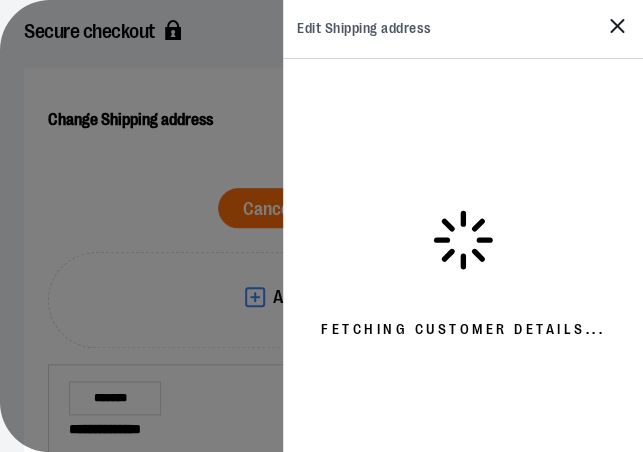 select on "**" 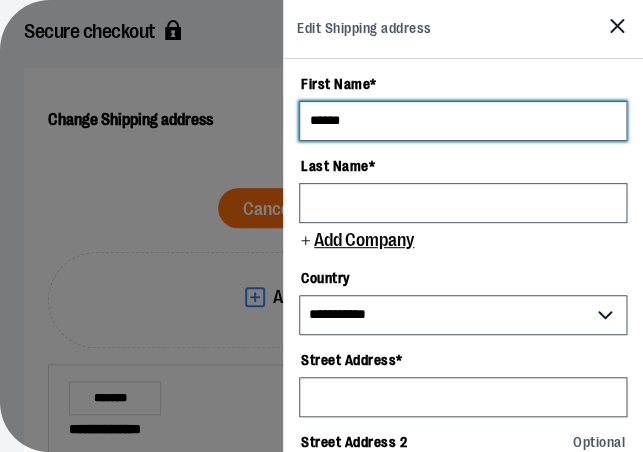 type on "******" 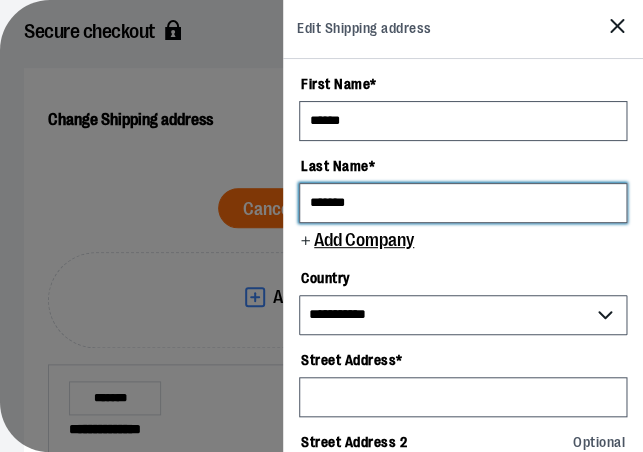 type on "*******" 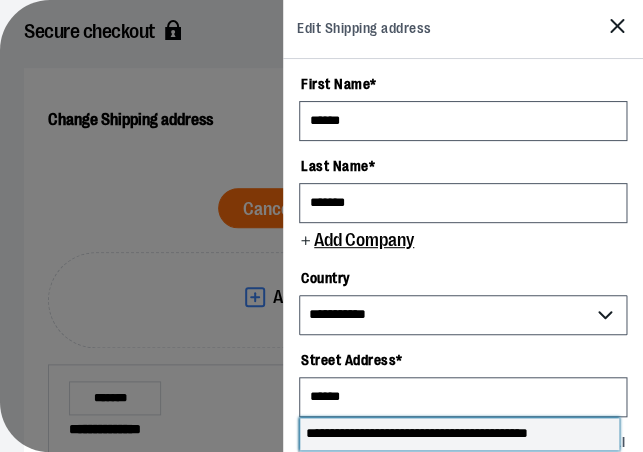 drag, startPoint x: 412, startPoint y: 436, endPoint x: 412, endPoint y: 420, distance: 16 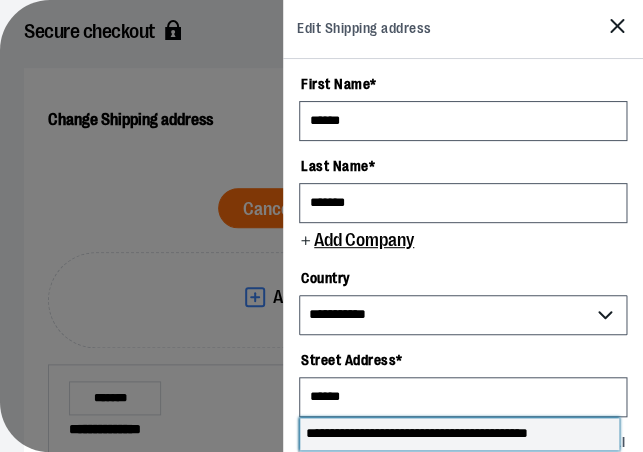 click on "**********" at bounding box center (459, 434) 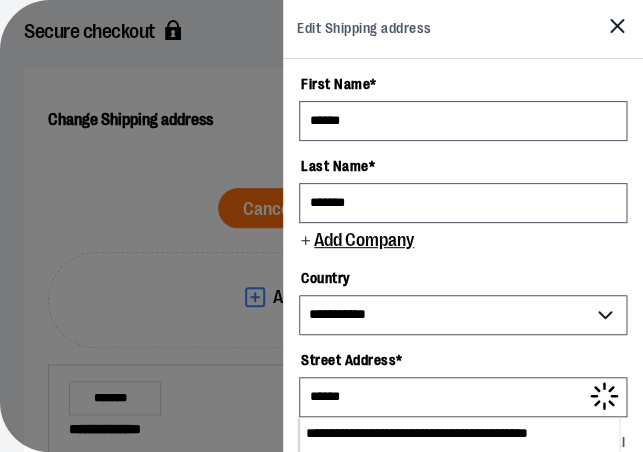 type on "**********" 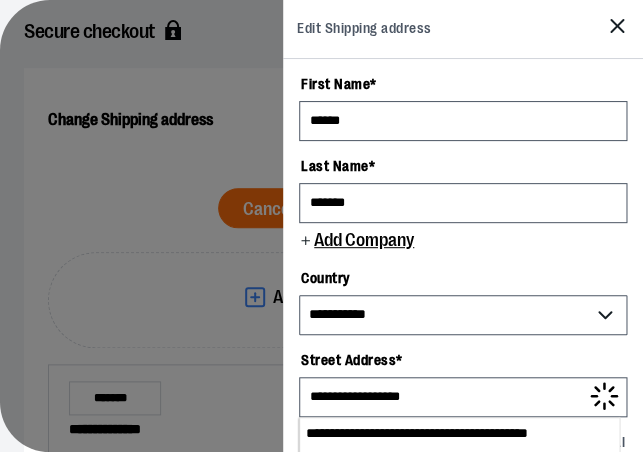 select on "**********" 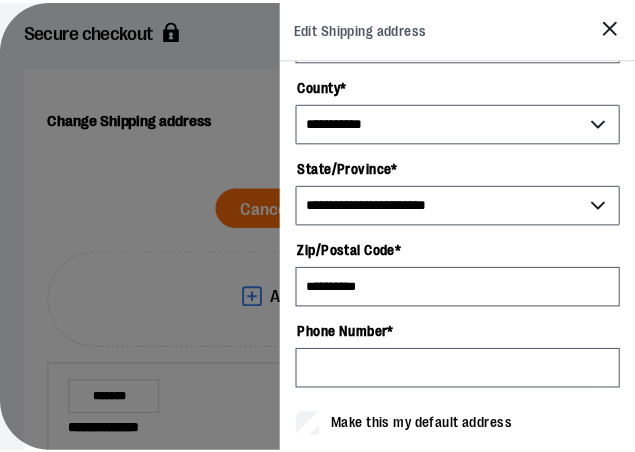 scroll, scrollTop: 661, scrollLeft: 0, axis: vertical 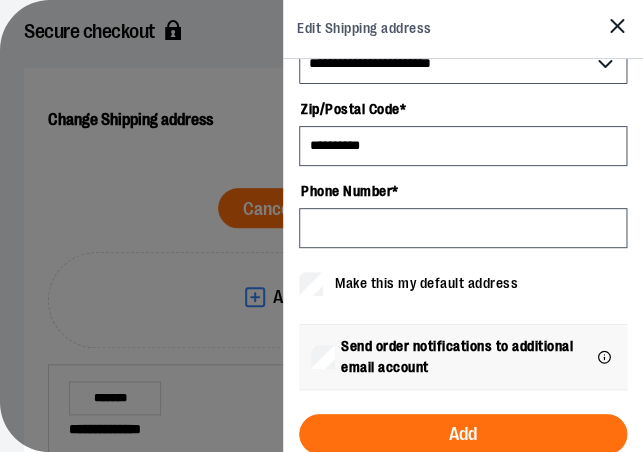 drag, startPoint x: 507, startPoint y: 310, endPoint x: 499, endPoint y: 323, distance: 15.264338 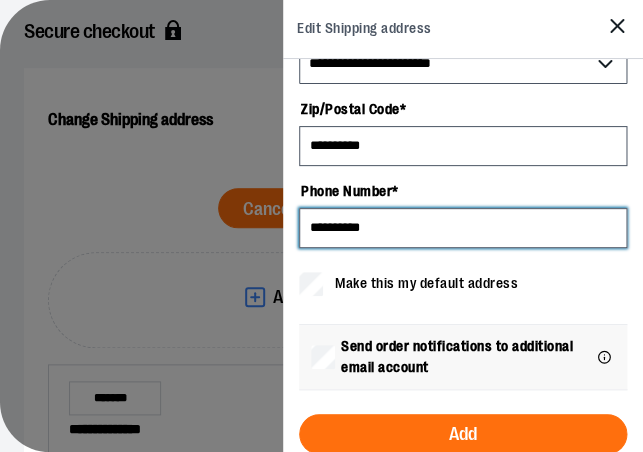 type on "**********" 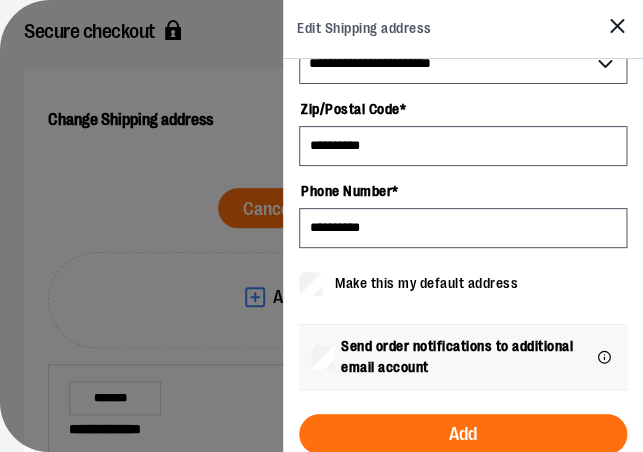 click on "**********" at bounding box center (463, -70) 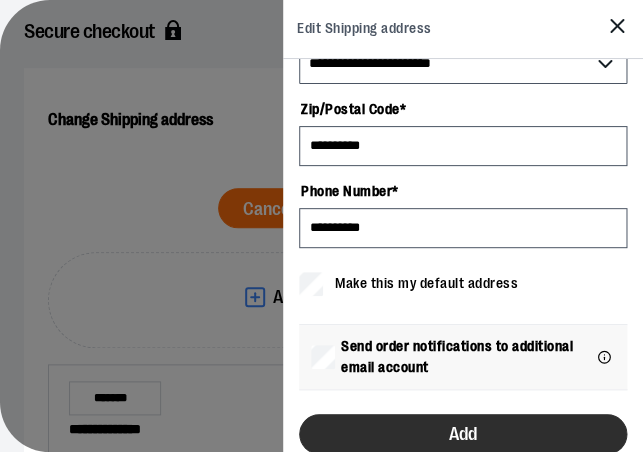 click on "Add" at bounding box center [463, 434] 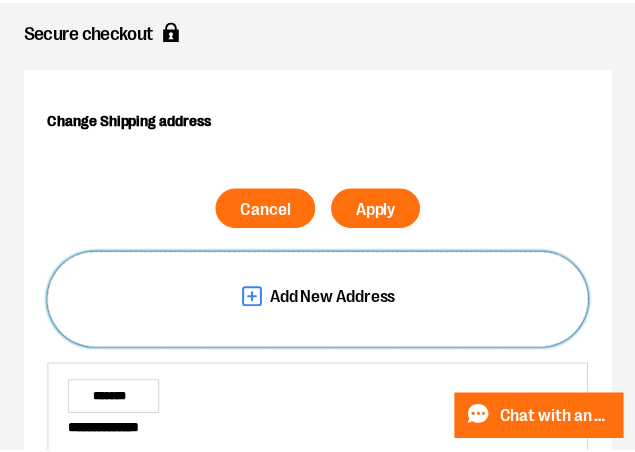 scroll, scrollTop: 0, scrollLeft: 0, axis: both 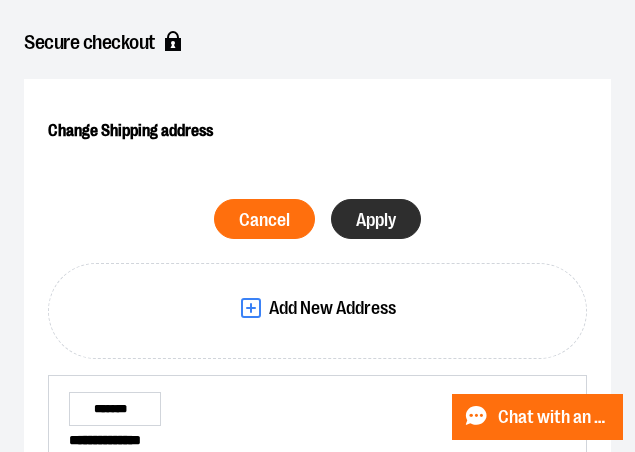 click on "Apply" at bounding box center (376, 220) 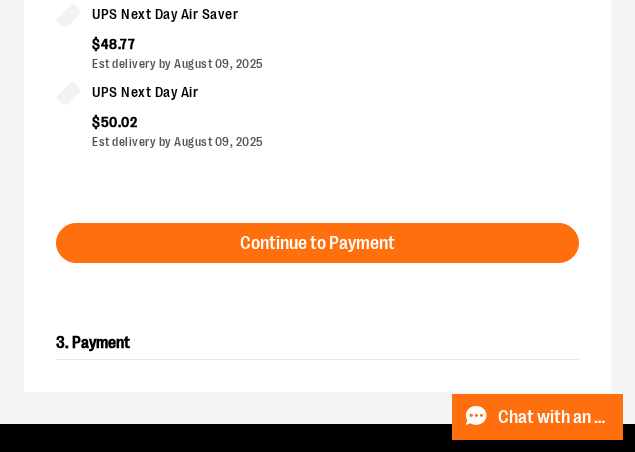 scroll, scrollTop: 1271, scrollLeft: 0, axis: vertical 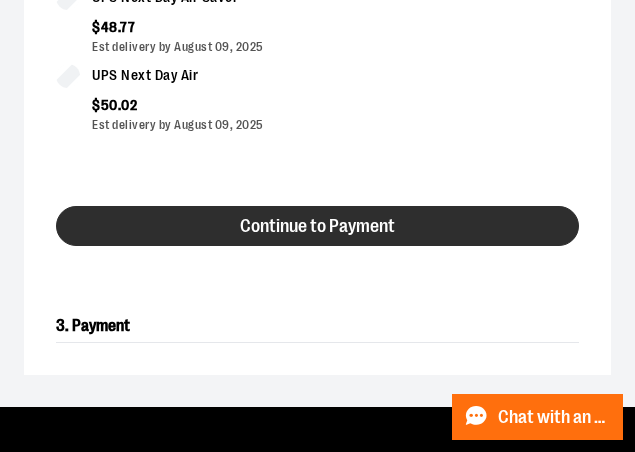 click on "Continue to Payment" at bounding box center (317, 226) 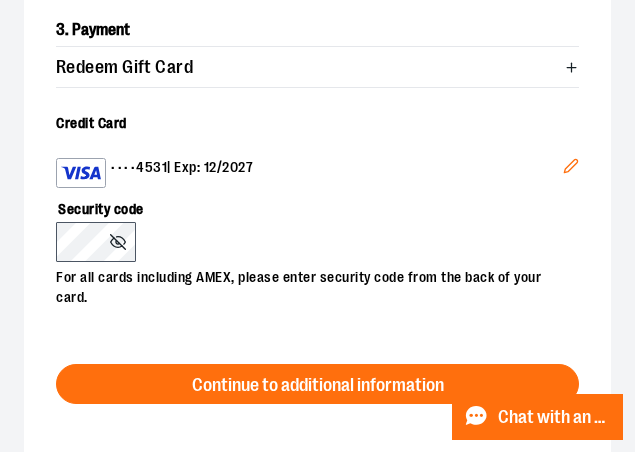 scroll, scrollTop: 896, scrollLeft: 0, axis: vertical 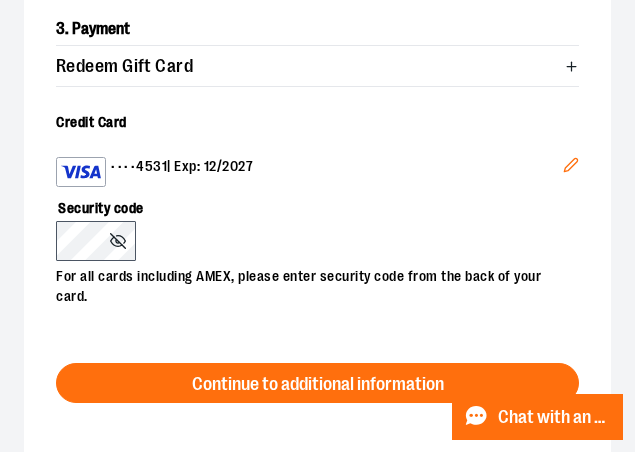 click 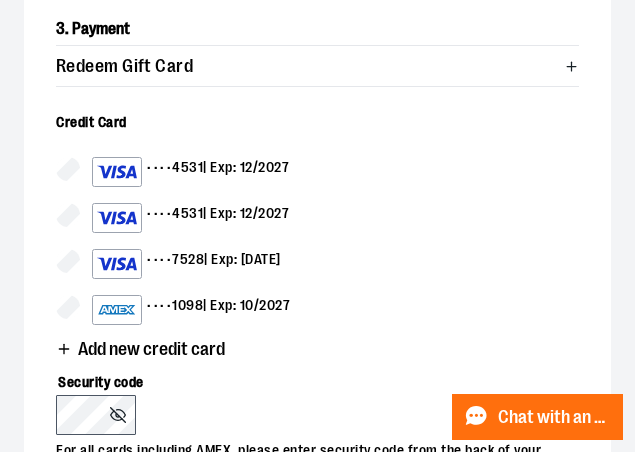 click on "Add new credit card" at bounding box center [151, 349] 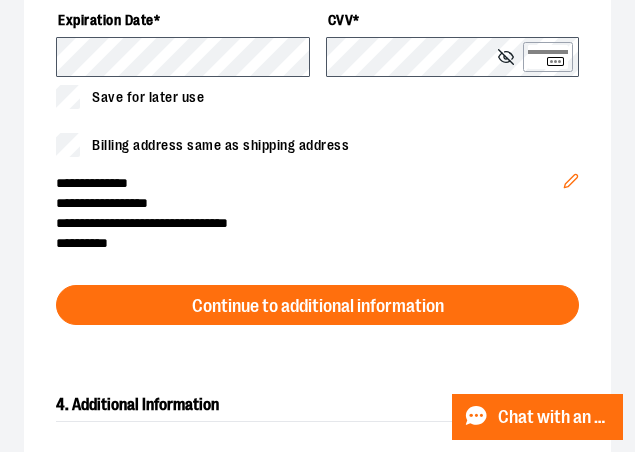 scroll, scrollTop: 1234, scrollLeft: 0, axis: vertical 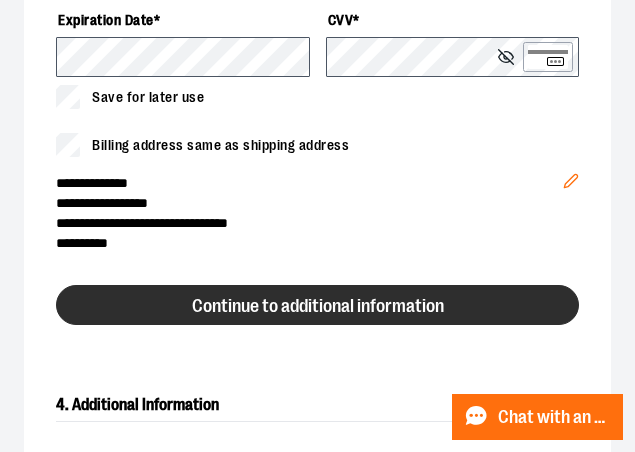 click on "Continue to additional information" at bounding box center (318, 306) 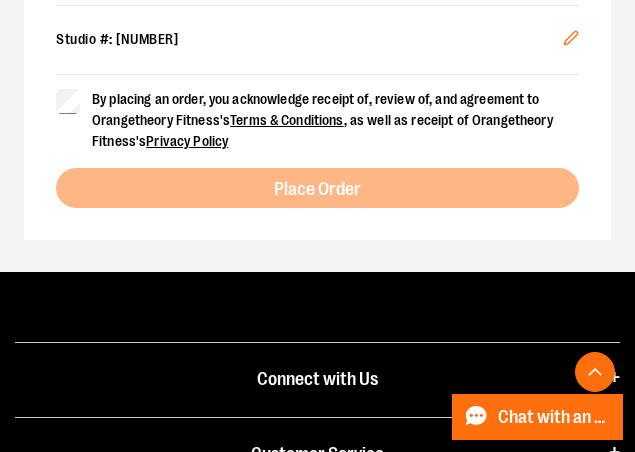 scroll, scrollTop: 938, scrollLeft: 0, axis: vertical 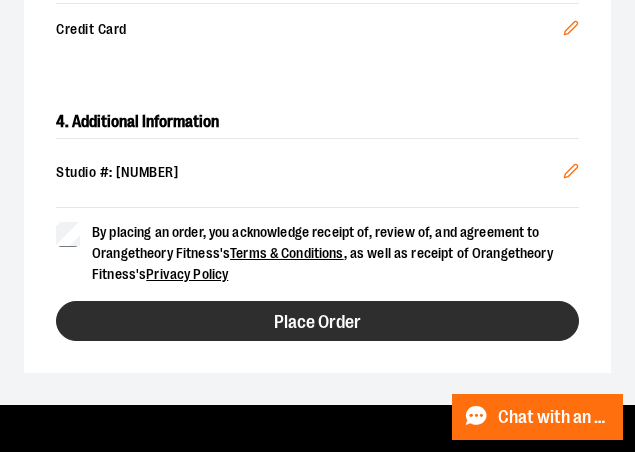 click on "Place Order" at bounding box center [317, 322] 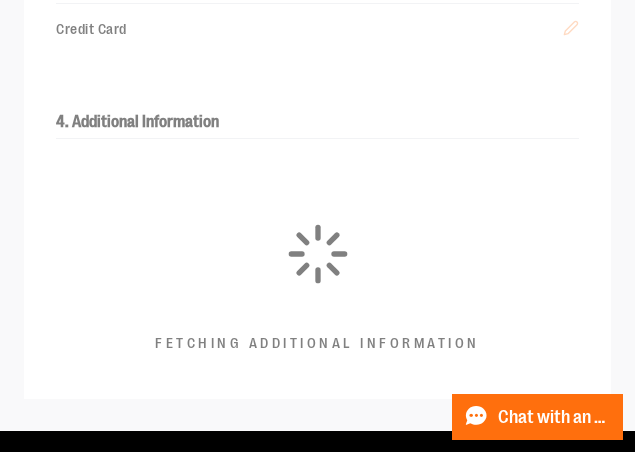 scroll, scrollTop: 777, scrollLeft: 0, axis: vertical 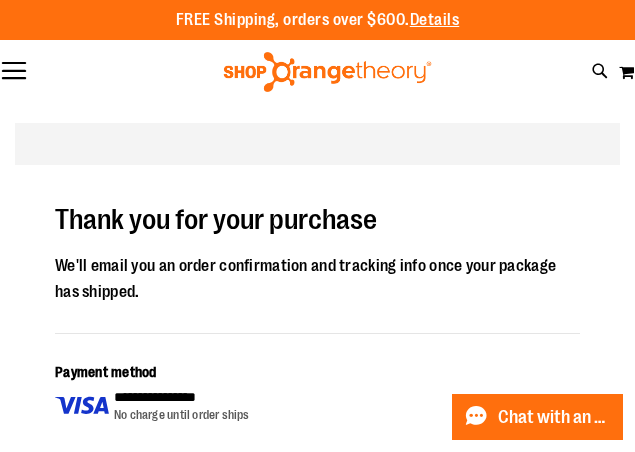 click on "Toggle Nav" at bounding box center [14, 72] 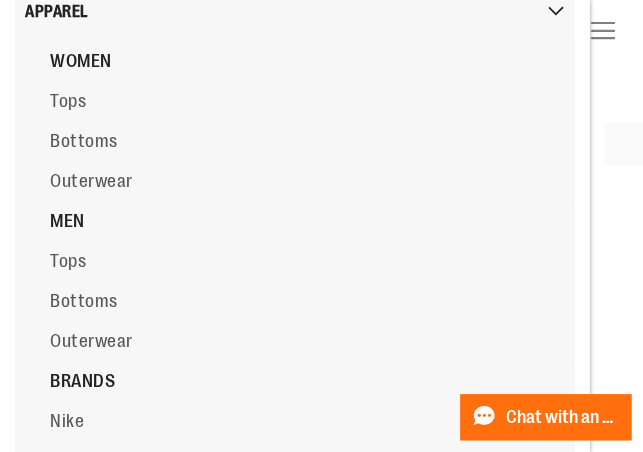 scroll, scrollTop: 0, scrollLeft: 0, axis: both 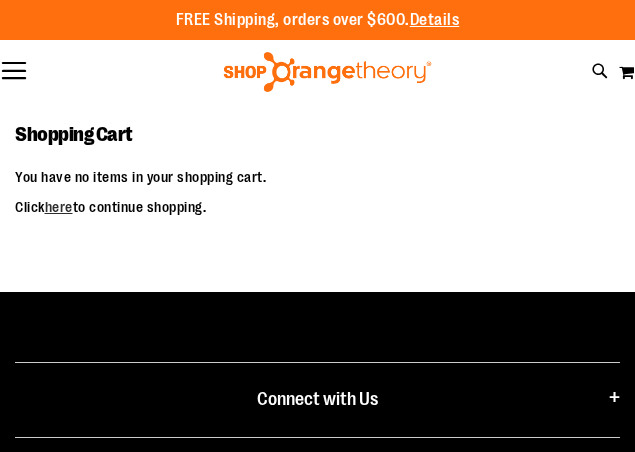click on "Toggle Nav" at bounding box center (14, 72) 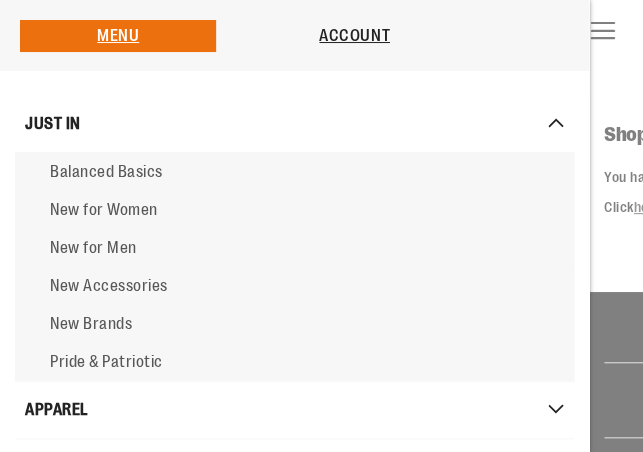 click on "Menu
JUST IN   JUST IN All JUST IN Balanced Basics New for Women New for Men New Accessories New Brands Pride & Patriotic APPAREL   APPAREL All APPAREL WOMEN Tops Bottoms Outerwear MEN Tops Bottoms Outerwear BRANDS Nike lululemon Cloud9nine More Brands ACCESSORIES   ACCESSORIES All ACCESSORIES Bags Drinkware Headware Lifestyle  Replacement Bands  Gift Cards RETAIL DISPLAY   RETAIL DISPLAY All RETAIL DISPLAY CITY PROGRAM AND PERSONALIZATION City Community Icon BALANCED BASICS MILESTONES IN STUDIO   IN STUDIO All IN STUDIO Events OTbeat Fitness Eq. Accessories Coach Staff Resources PROMO   PROMO All PROMO Marketing Supplies Promo Giveaways Member Bundles ALL OUT SALE   ALL OUT SALE All ALL OUT SALE Under $10 Under $20 Under $50 Under $150 Co-Brands OTF BY YOU" at bounding box center [294, 402] 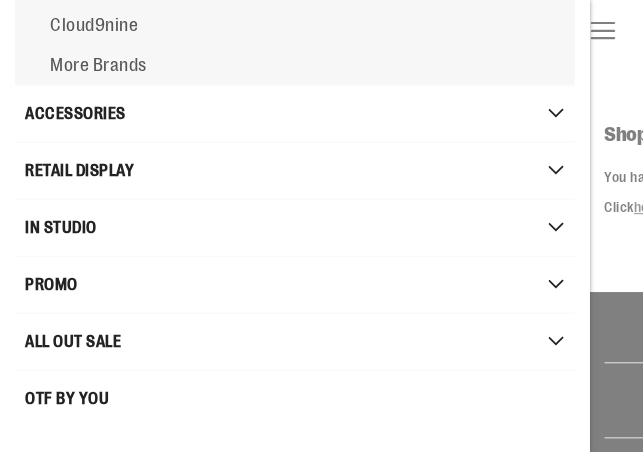 scroll, scrollTop: 124, scrollLeft: 0, axis: vertical 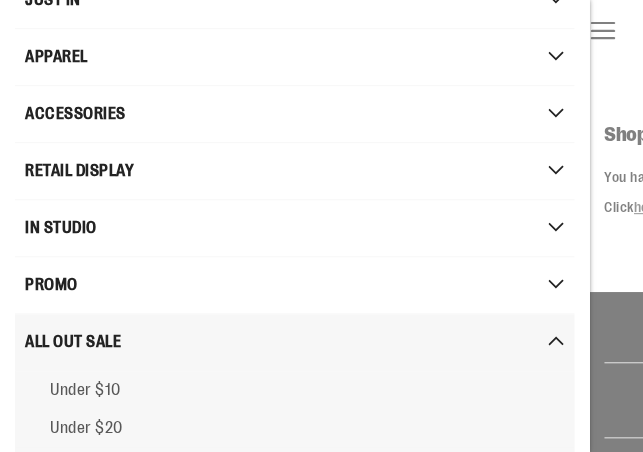 click on "ALL OUT SALE" at bounding box center [73, 342] 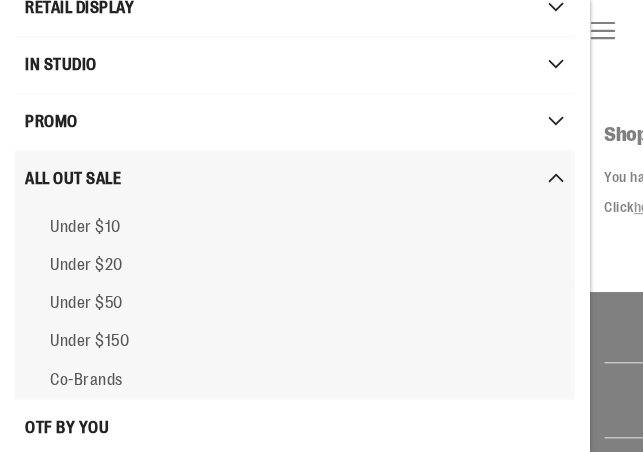 scroll, scrollTop: 298, scrollLeft: 0, axis: vertical 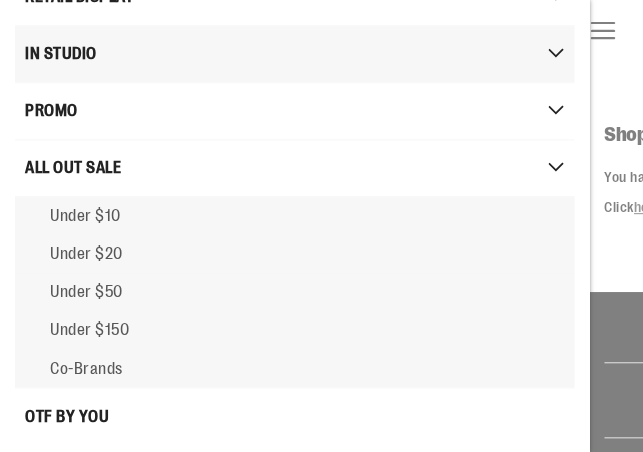 click on "Under $20" at bounding box center [86, 254] 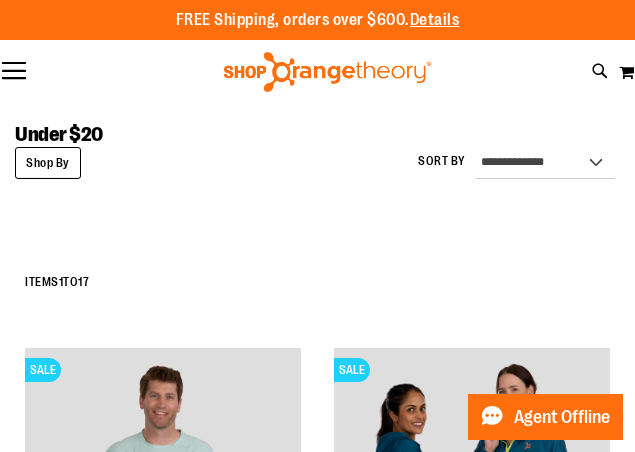 scroll, scrollTop: 0, scrollLeft: 0, axis: both 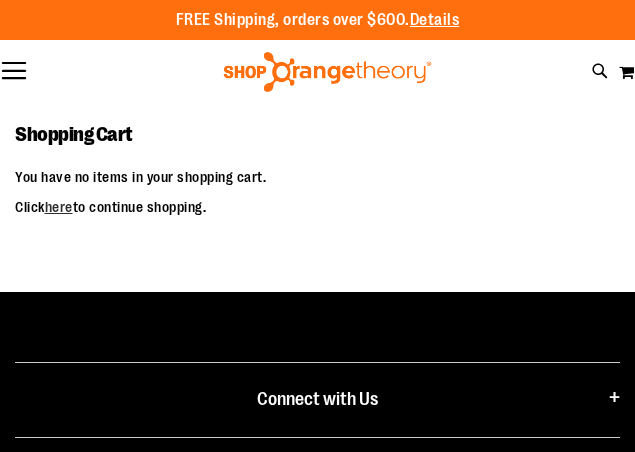 click on "Toggle Nav" at bounding box center (14, 72) 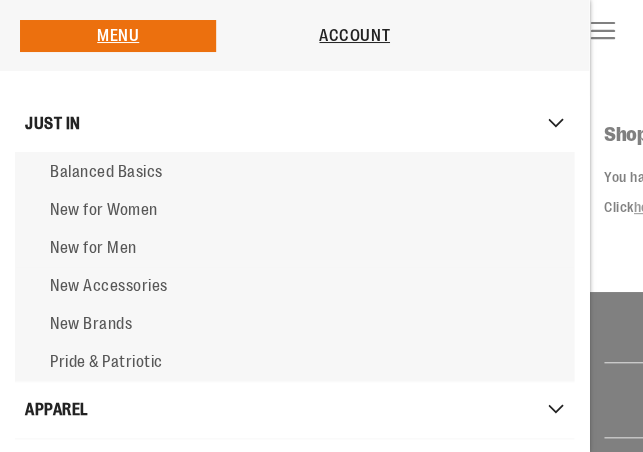 scroll, scrollTop: 318, scrollLeft: 0, axis: vertical 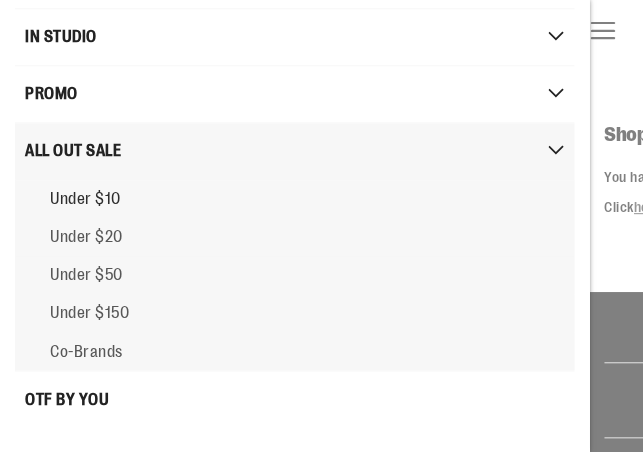 click on "Under $10" at bounding box center [85, 199] 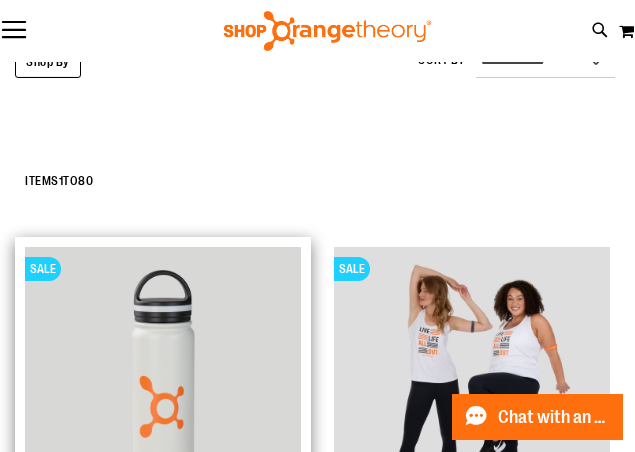 scroll, scrollTop: 225, scrollLeft: 0, axis: vertical 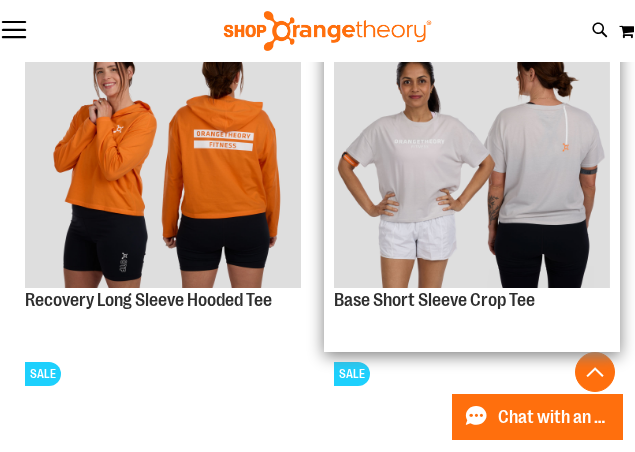 click at bounding box center [472, 150] 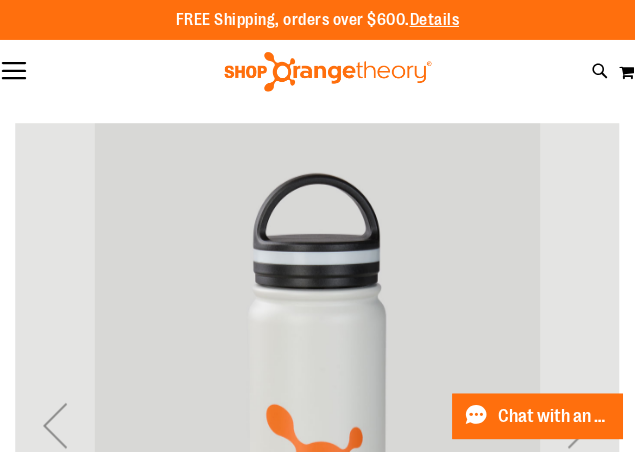 scroll, scrollTop: 0, scrollLeft: 0, axis: both 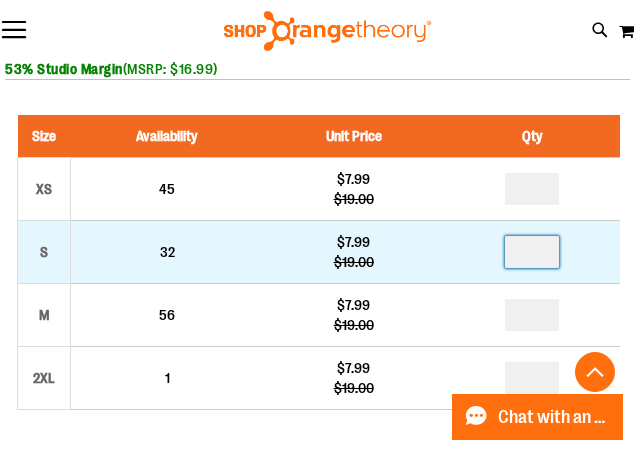 click at bounding box center (532, 252) 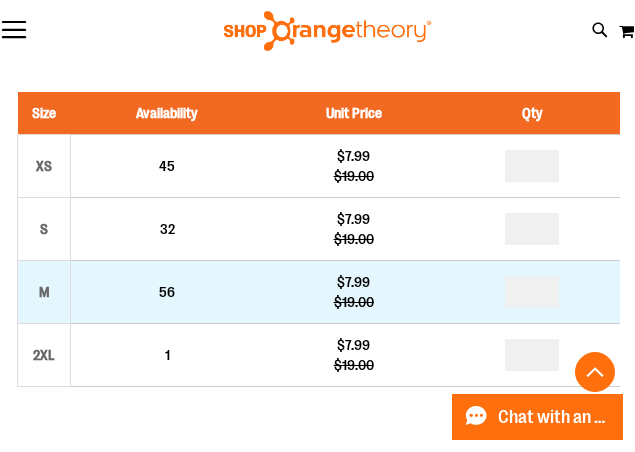 scroll, scrollTop: 1008, scrollLeft: 0, axis: vertical 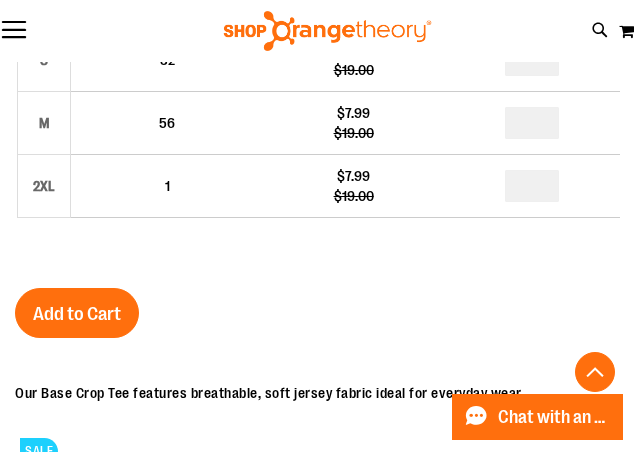 drag, startPoint x: 85, startPoint y: 311, endPoint x: 166, endPoint y: 291, distance: 83.43261 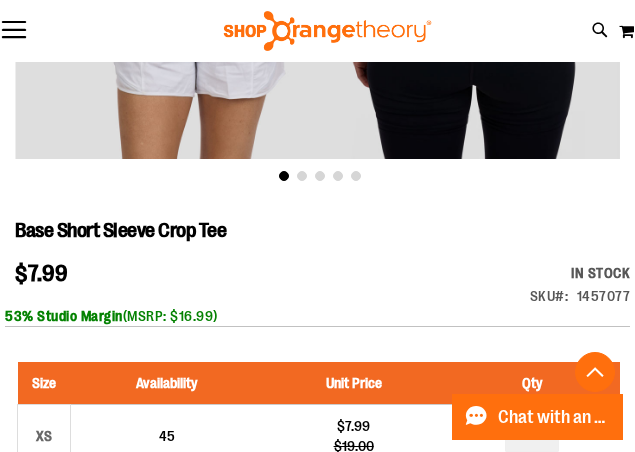 scroll, scrollTop: 249, scrollLeft: 0, axis: vertical 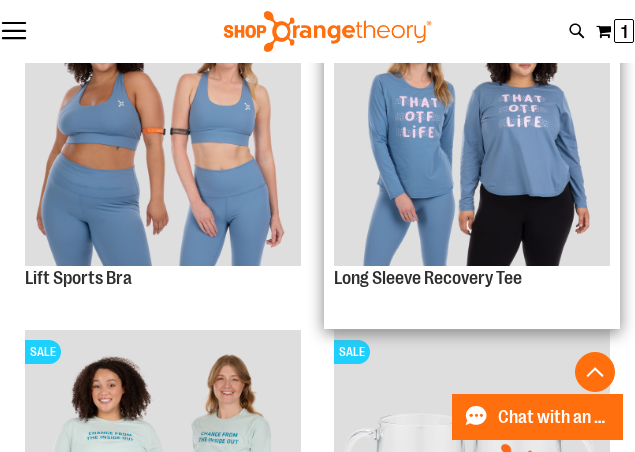 click at bounding box center (472, 127) 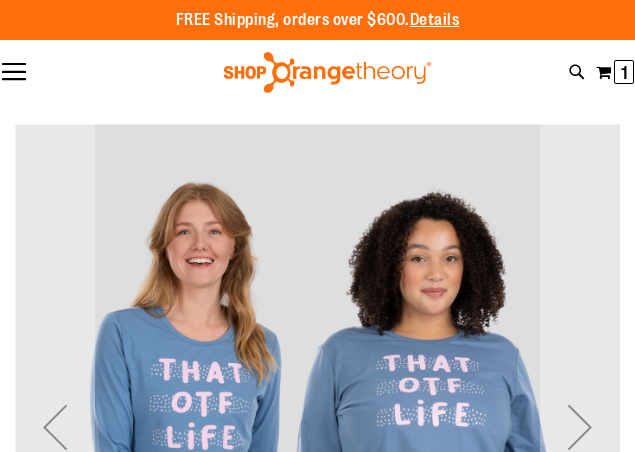 scroll, scrollTop: 0, scrollLeft: 0, axis: both 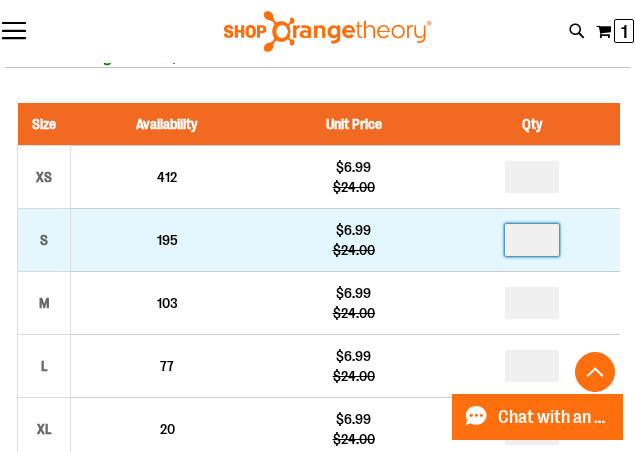 click at bounding box center [532, 240] 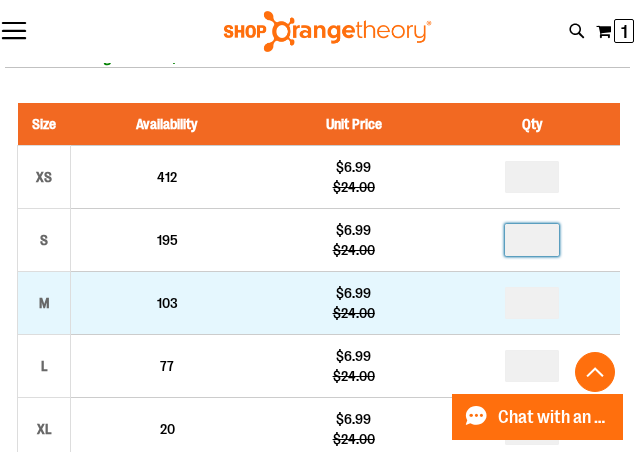 type on "*" 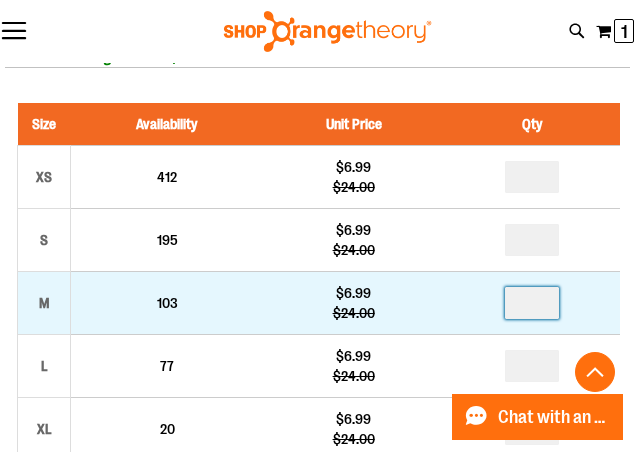 click at bounding box center [532, 303] 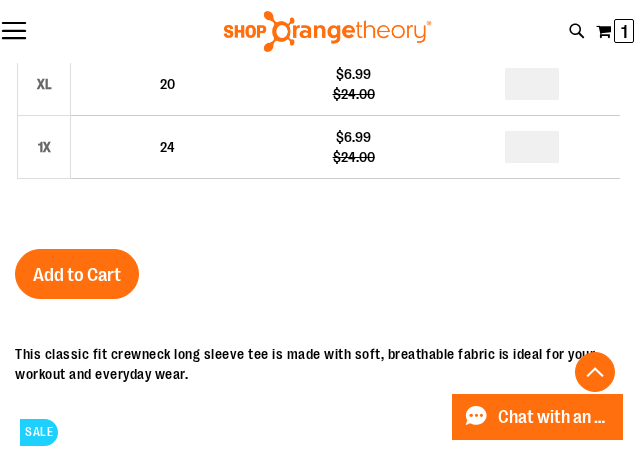 scroll, scrollTop: 1340, scrollLeft: 0, axis: vertical 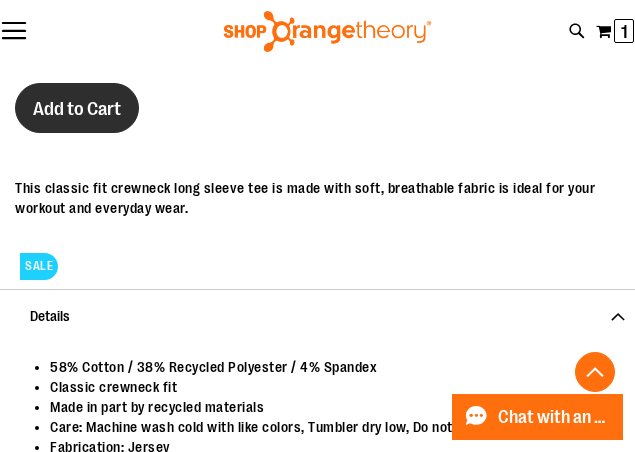 click on "Add to Cart" at bounding box center (77, 109) 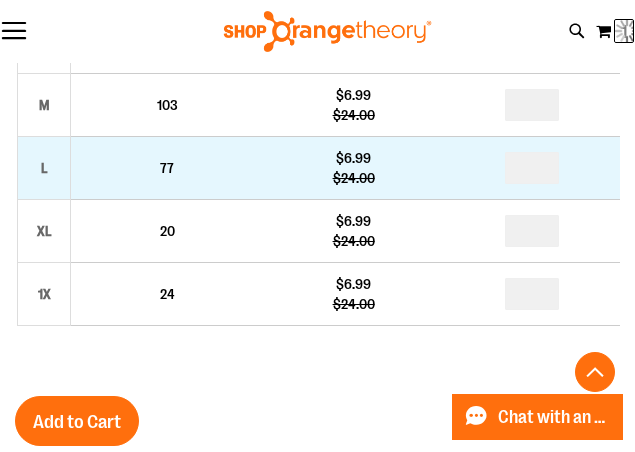 scroll, scrollTop: 1025, scrollLeft: 0, axis: vertical 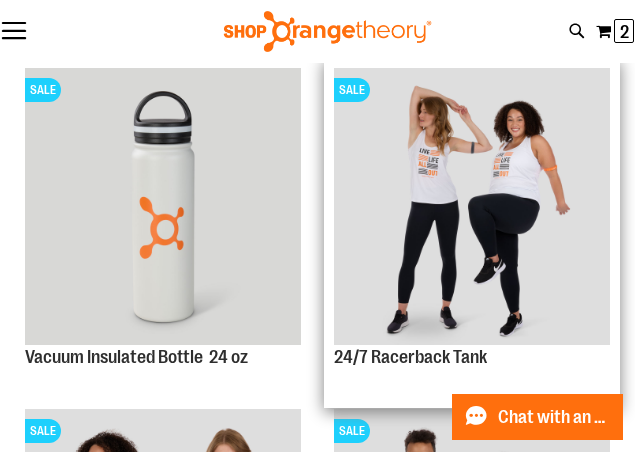 click at bounding box center [472, 206] 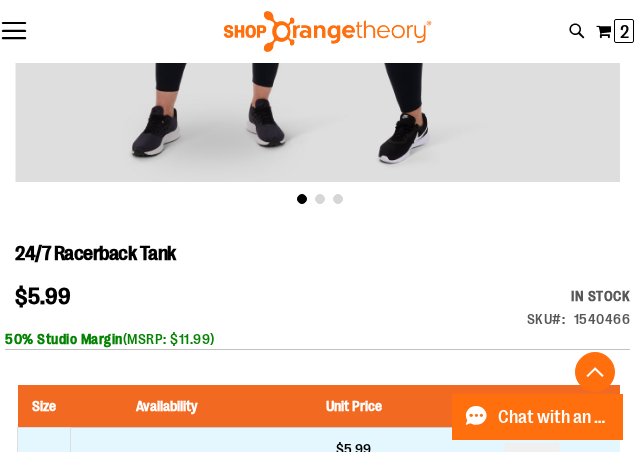 scroll, scrollTop: 716, scrollLeft: 0, axis: vertical 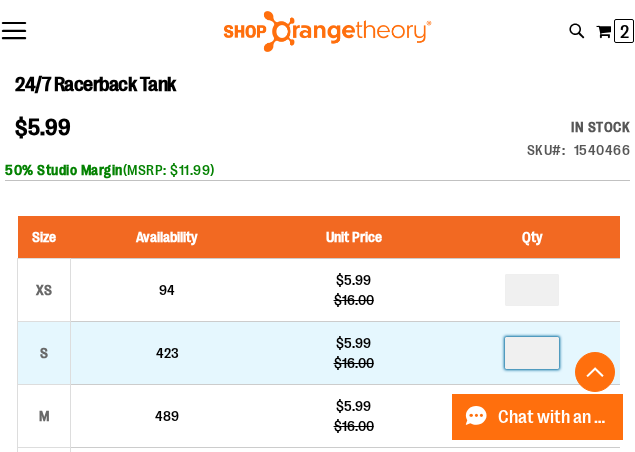 click at bounding box center (532, 353) 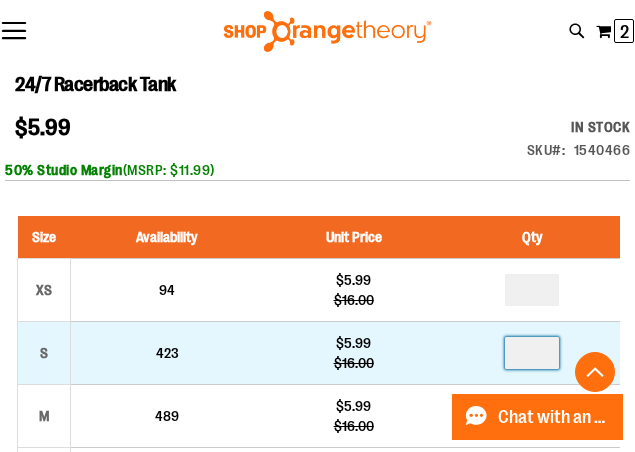 type on "*" 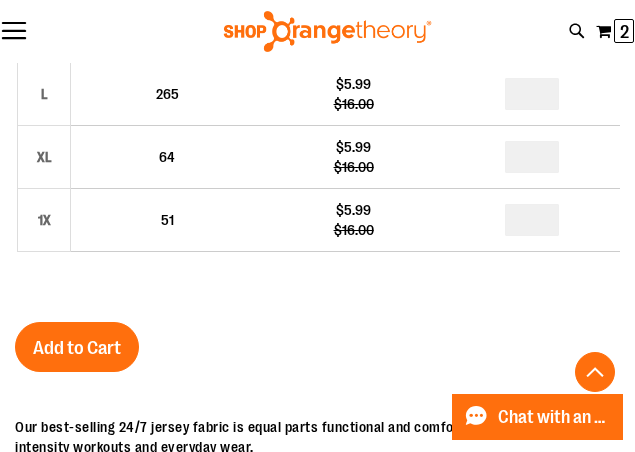 scroll, scrollTop: 1134, scrollLeft: 0, axis: vertical 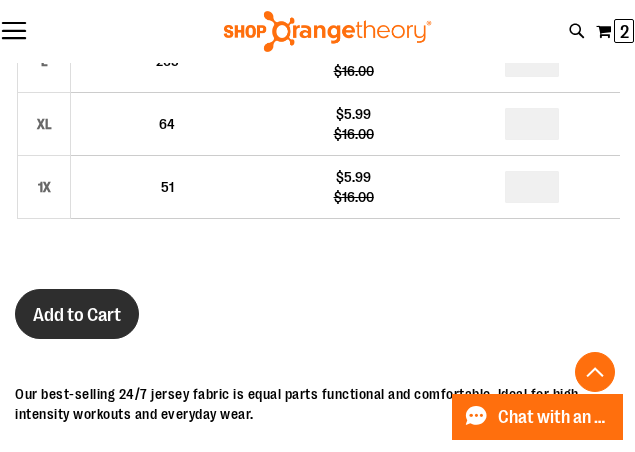 click on "Add to Cart" at bounding box center (77, 315) 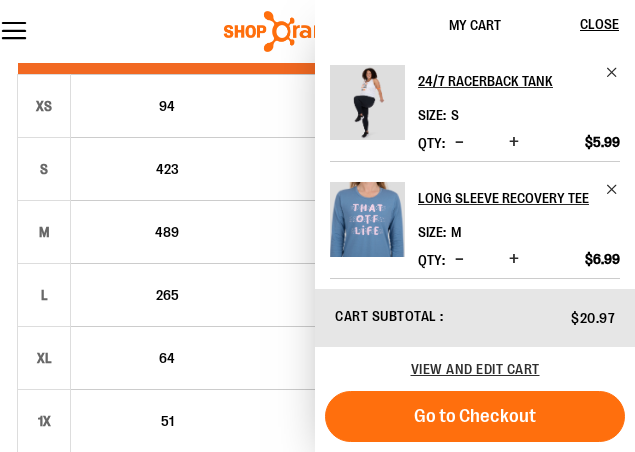scroll, scrollTop: 764, scrollLeft: 0, axis: vertical 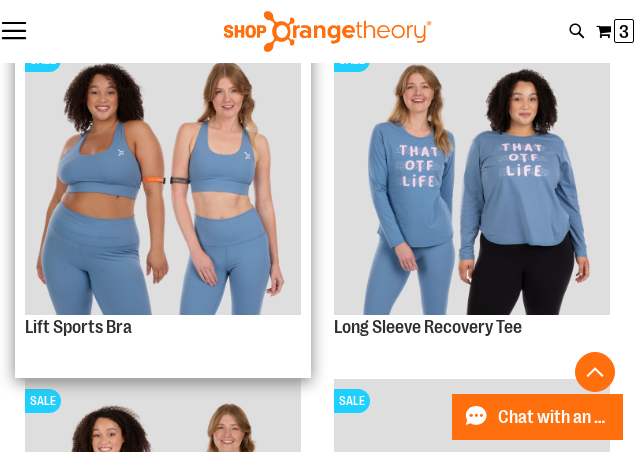 click at bounding box center [163, 176] 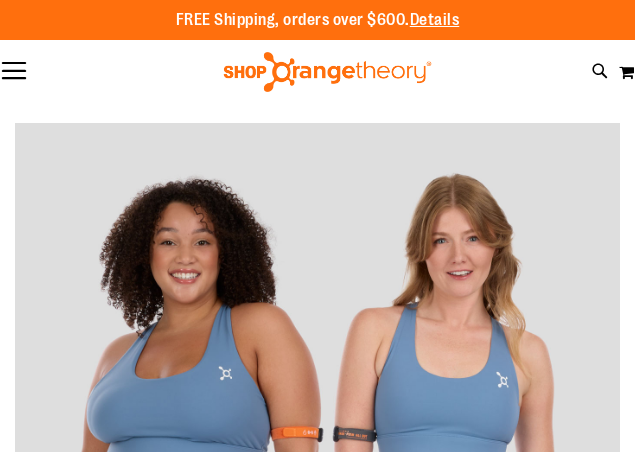 scroll, scrollTop: 0, scrollLeft: 0, axis: both 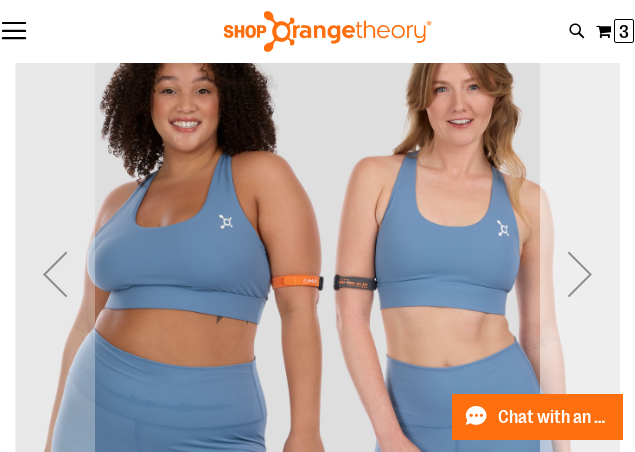 click at bounding box center (580, 274) 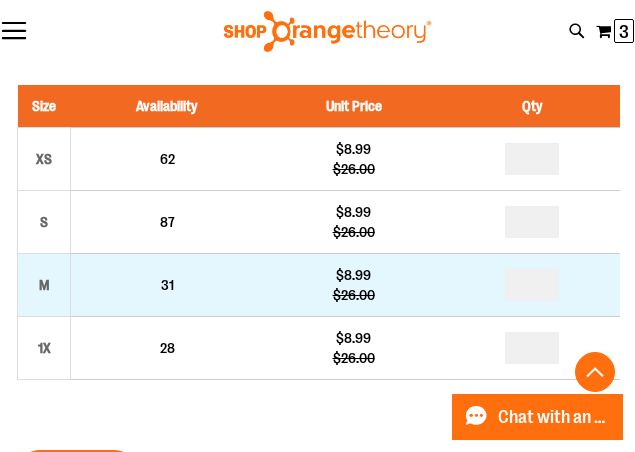 scroll, scrollTop: 847, scrollLeft: 0, axis: vertical 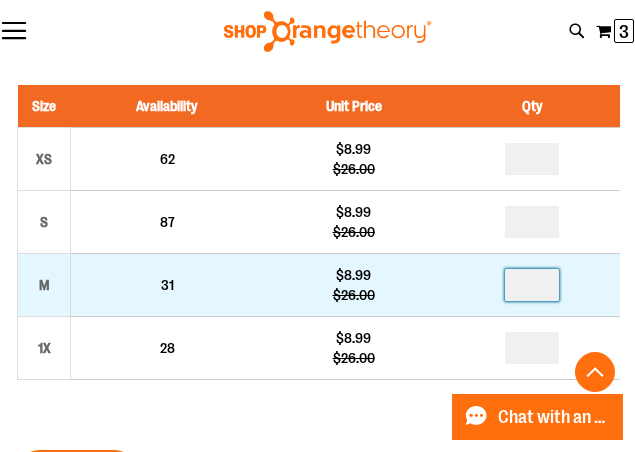 click at bounding box center [532, 285] 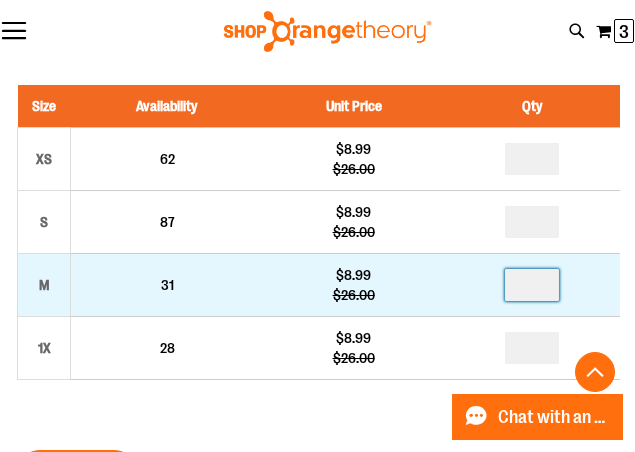 type on "*" 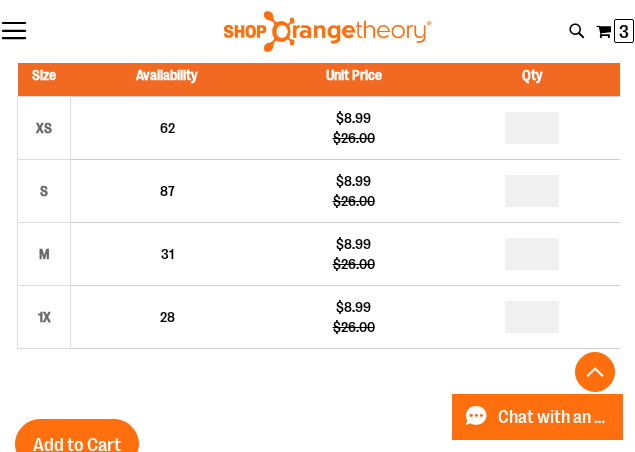 scroll, scrollTop: 908, scrollLeft: 0, axis: vertical 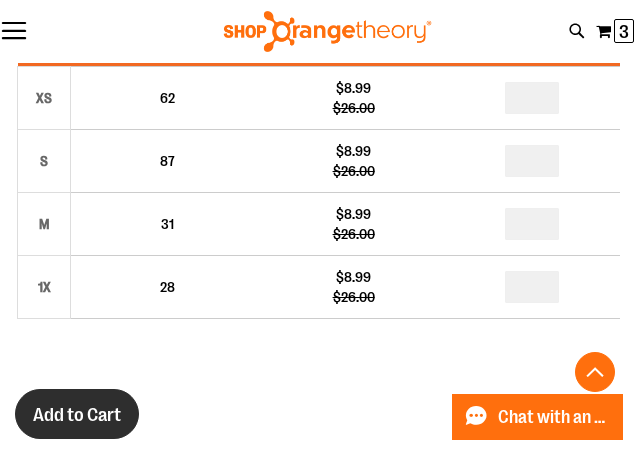 click on "Add to Cart" at bounding box center [77, 415] 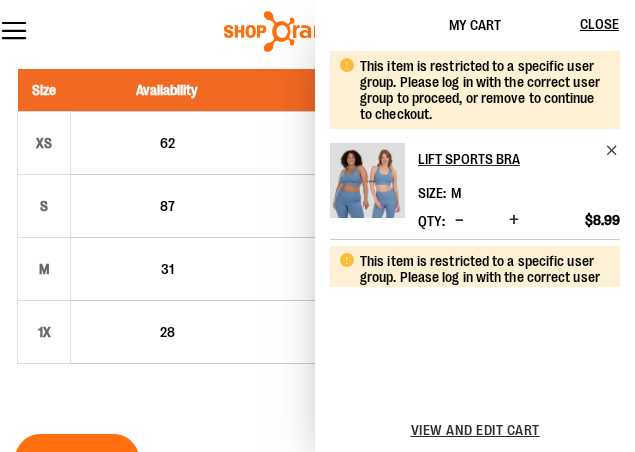 scroll, scrollTop: 927, scrollLeft: 0, axis: vertical 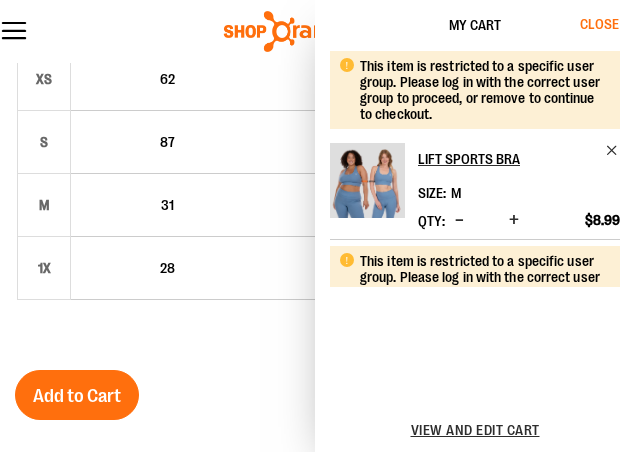 click on "Close" at bounding box center (599, 24) 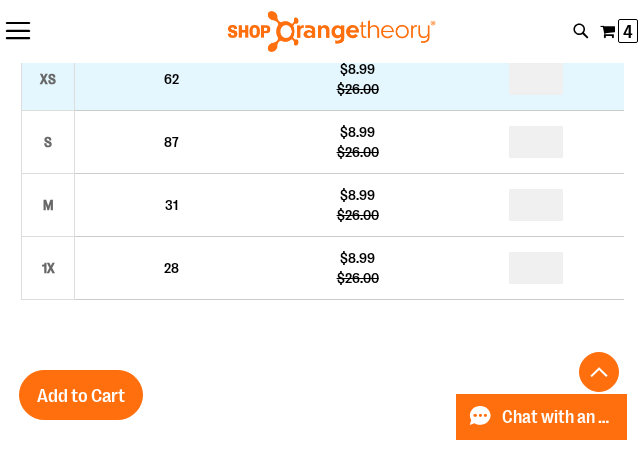 scroll, scrollTop: 0, scrollLeft: 0, axis: both 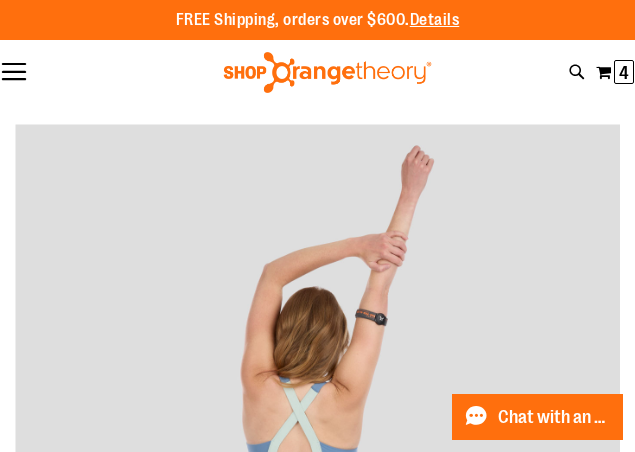 click on "Toggle Nav" at bounding box center (14, 73) 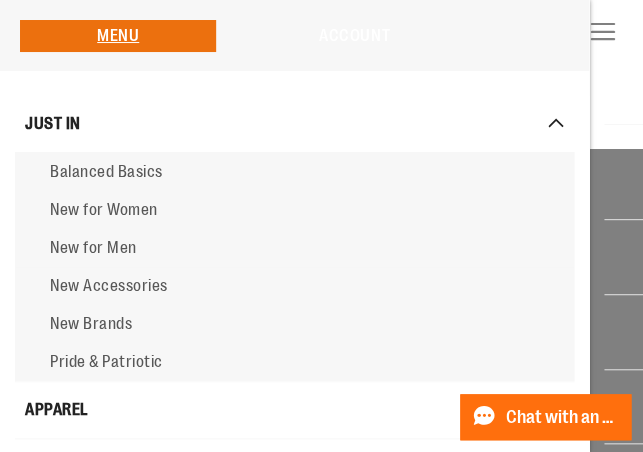 click on "Account" at bounding box center [354, 36] 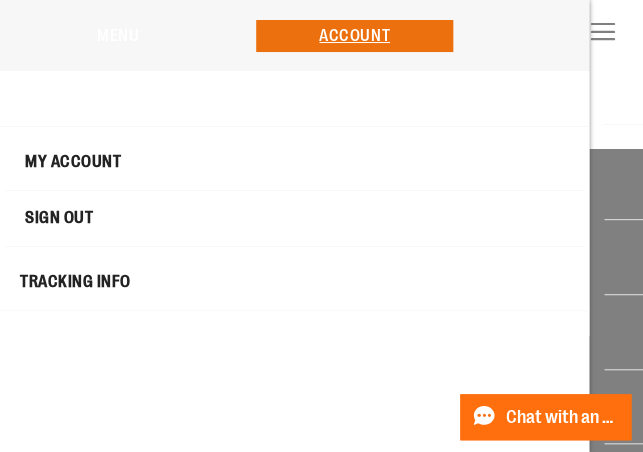 click on "Menu" at bounding box center [118, 36] 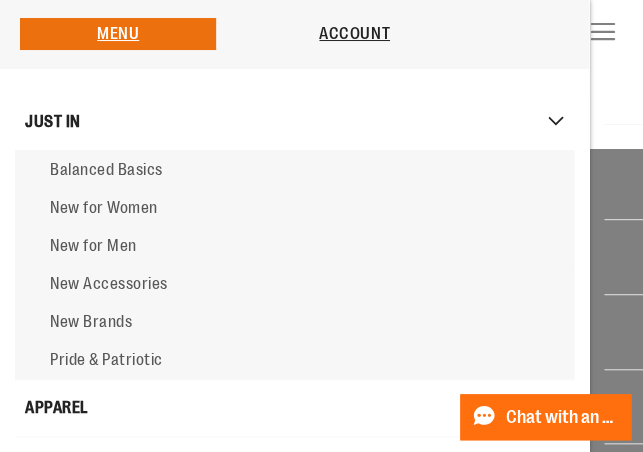 scroll, scrollTop: 171, scrollLeft: 0, axis: vertical 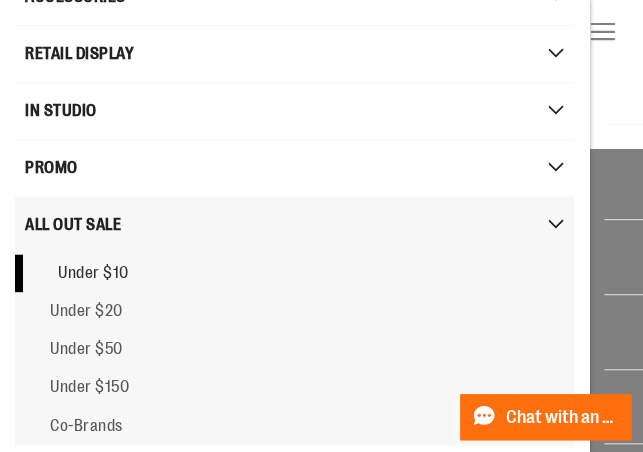 click on "Under $10" at bounding box center [93, 273] 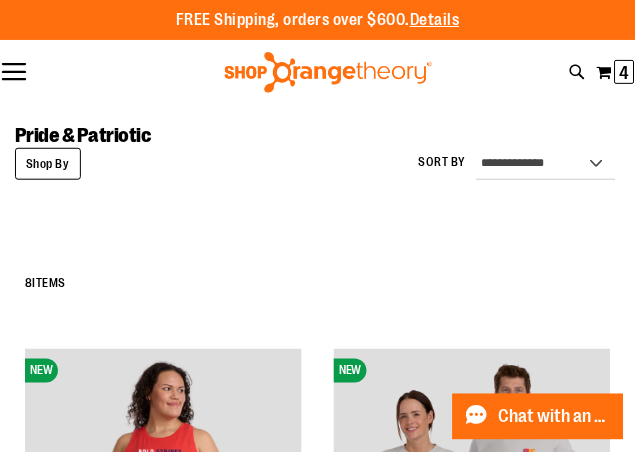 scroll, scrollTop: 0, scrollLeft: 0, axis: both 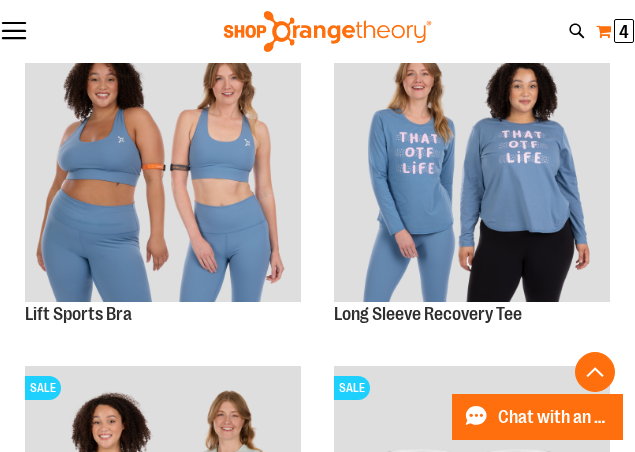 click on "4" at bounding box center (624, 32) 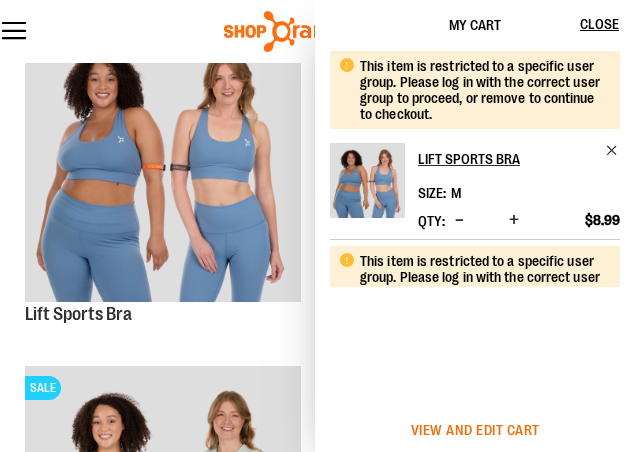 click on "View and edit cart" at bounding box center (475, 430) 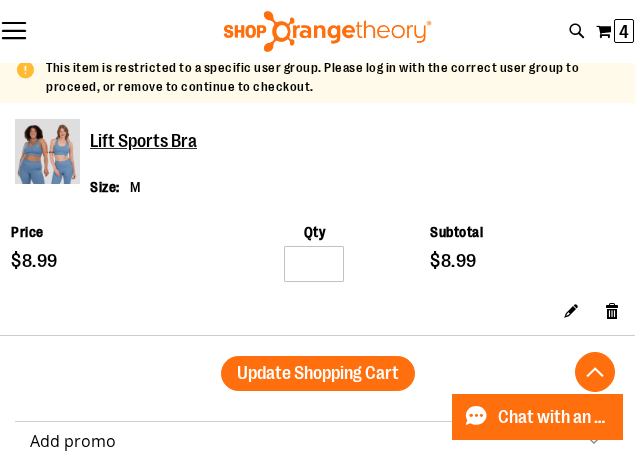 scroll, scrollTop: 1271, scrollLeft: 0, axis: vertical 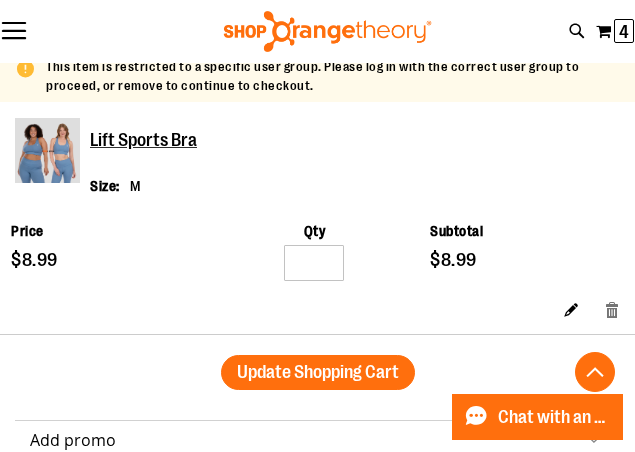 click on "Remove item" at bounding box center (612, 309) 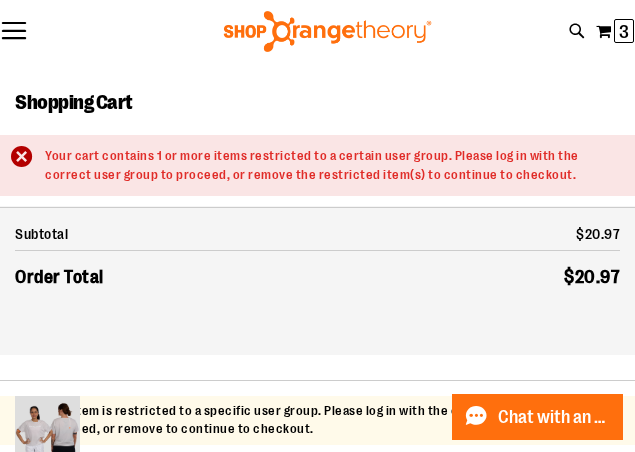 scroll, scrollTop: 386, scrollLeft: 0, axis: vertical 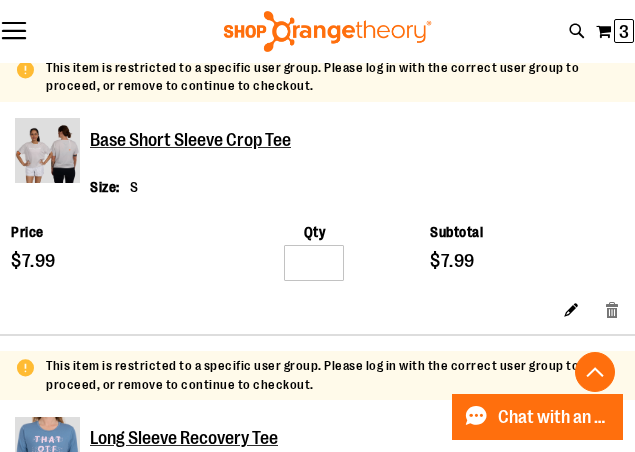 click on "Remove item" at bounding box center (612, 309) 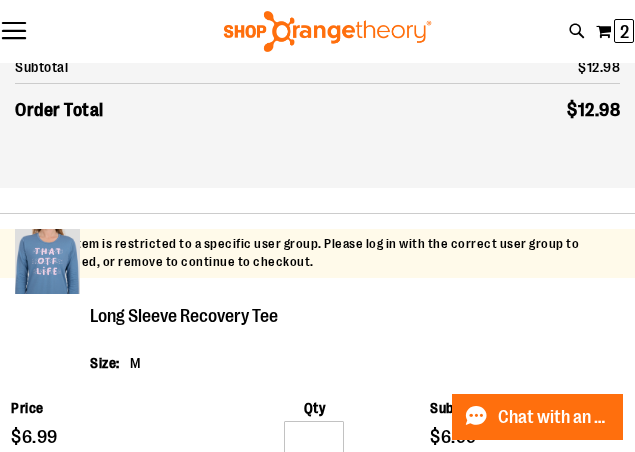 scroll, scrollTop: 367, scrollLeft: 0, axis: vertical 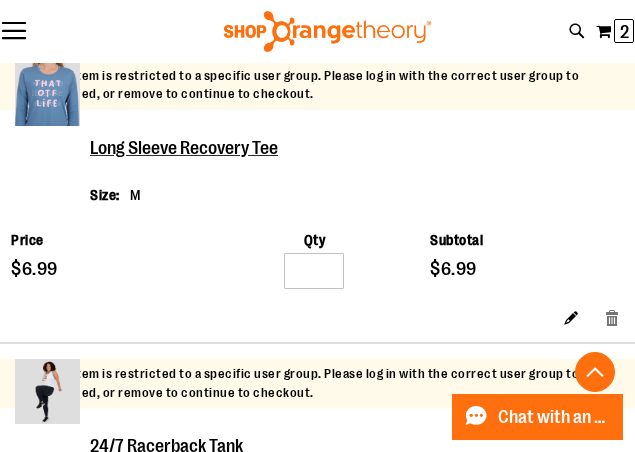 click on "Remove item" at bounding box center (612, 317) 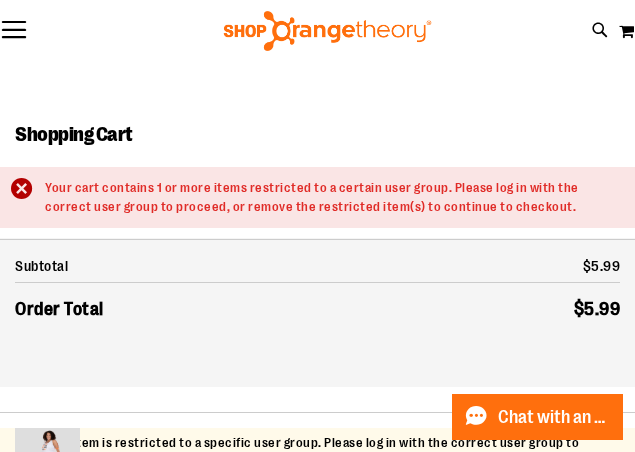 scroll, scrollTop: 556, scrollLeft: 0, axis: vertical 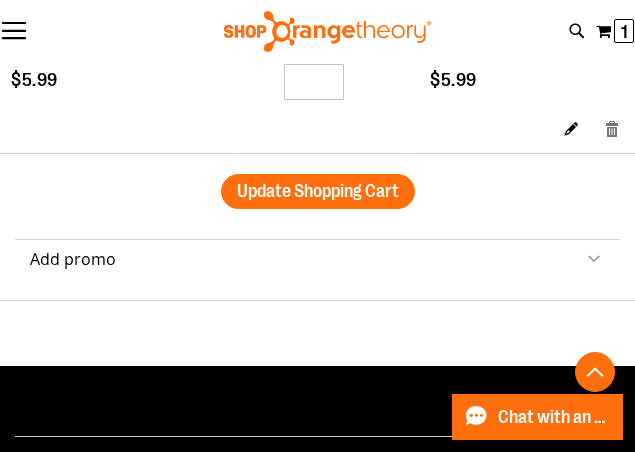 click on "Remove item" at bounding box center (612, 128) 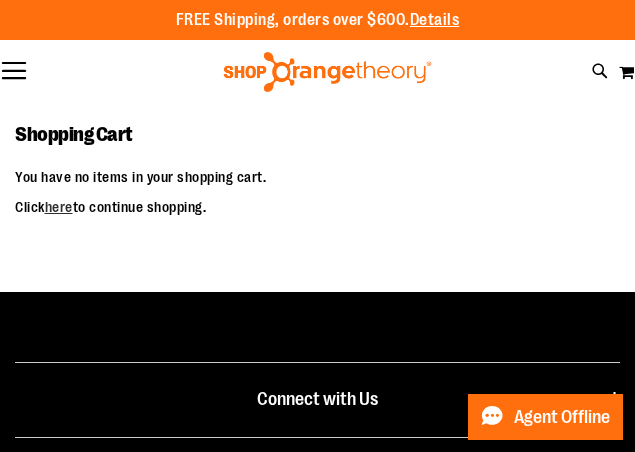 scroll, scrollTop: 0, scrollLeft: 0, axis: both 